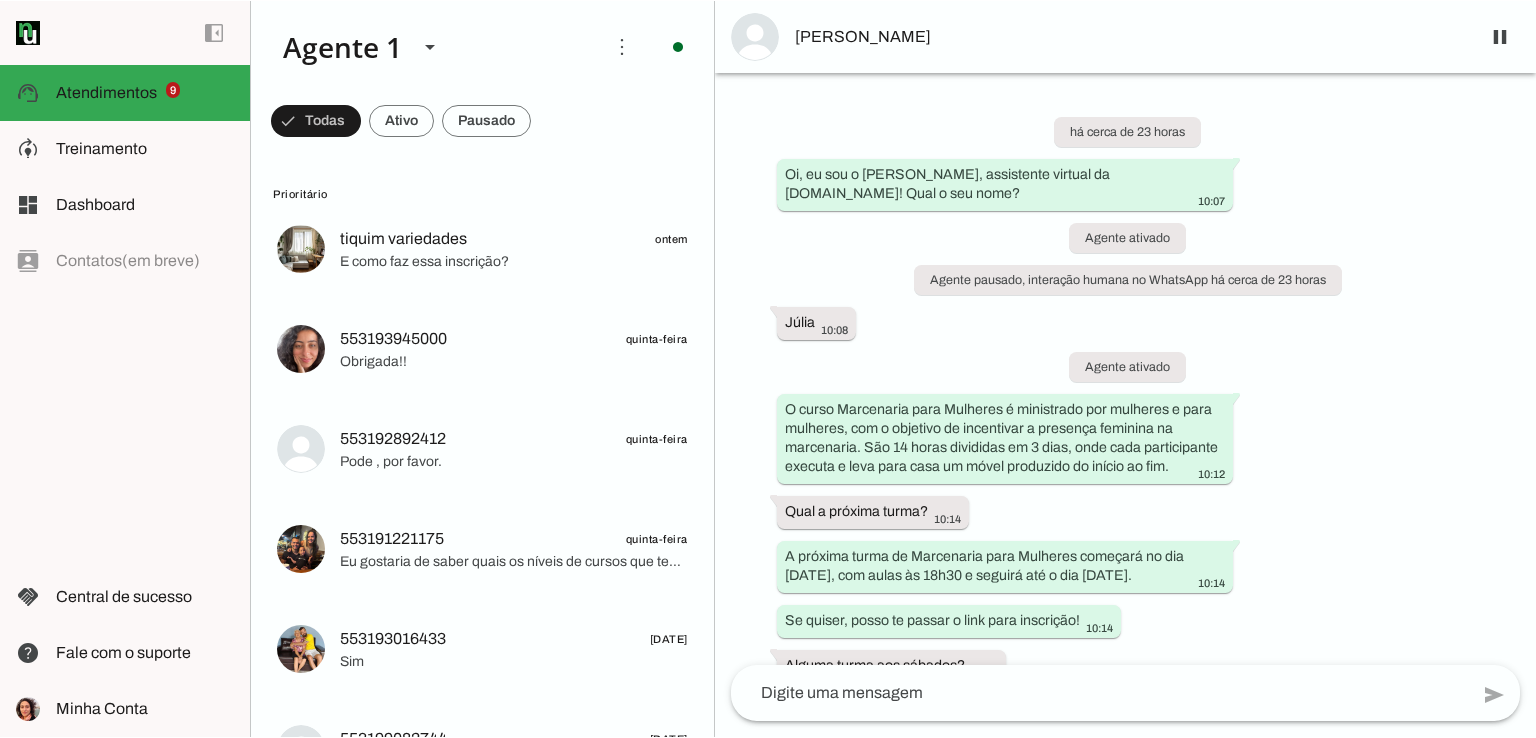 scroll, scrollTop: 0, scrollLeft: 0, axis: both 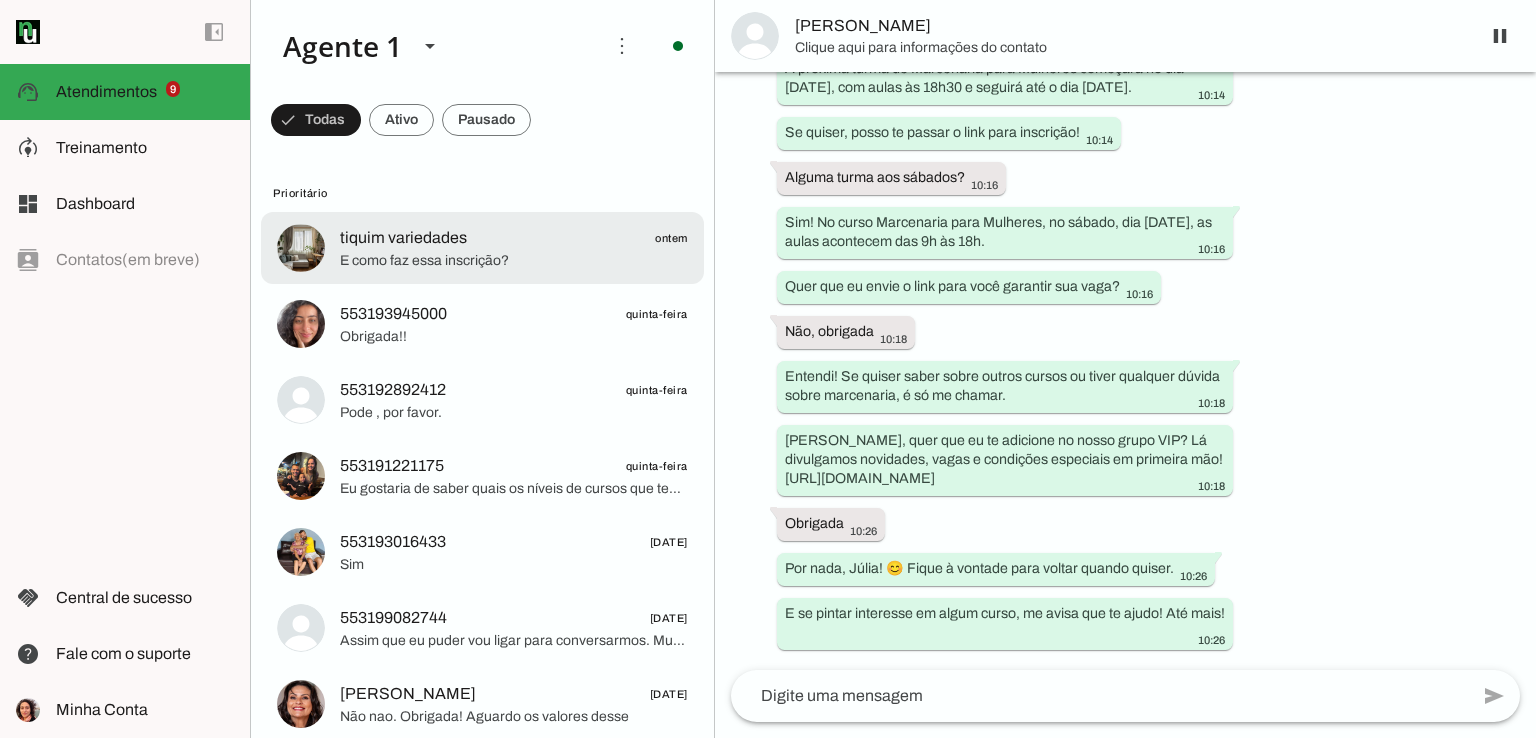 click on "tiquim variedades
ontem" 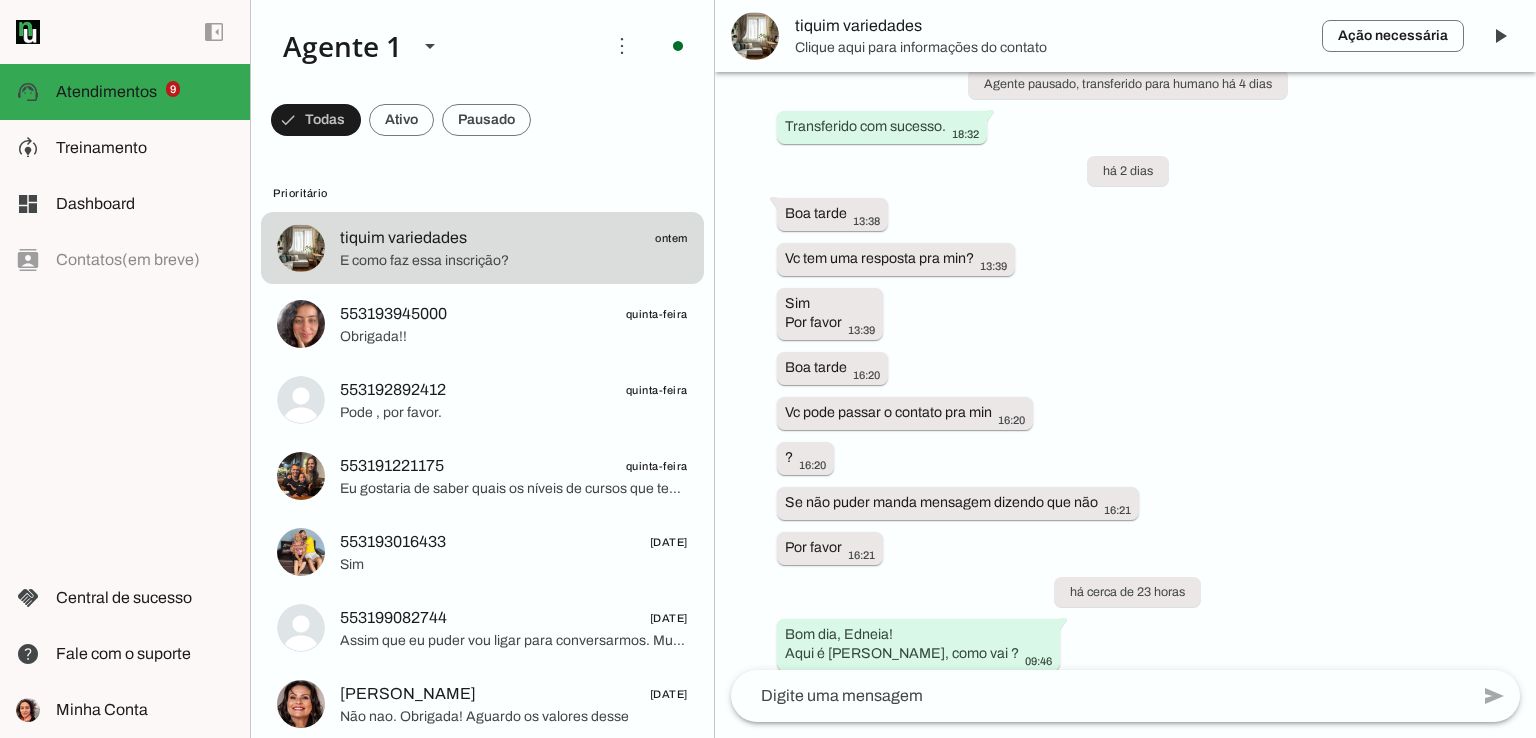 scroll, scrollTop: 1852, scrollLeft: 0, axis: vertical 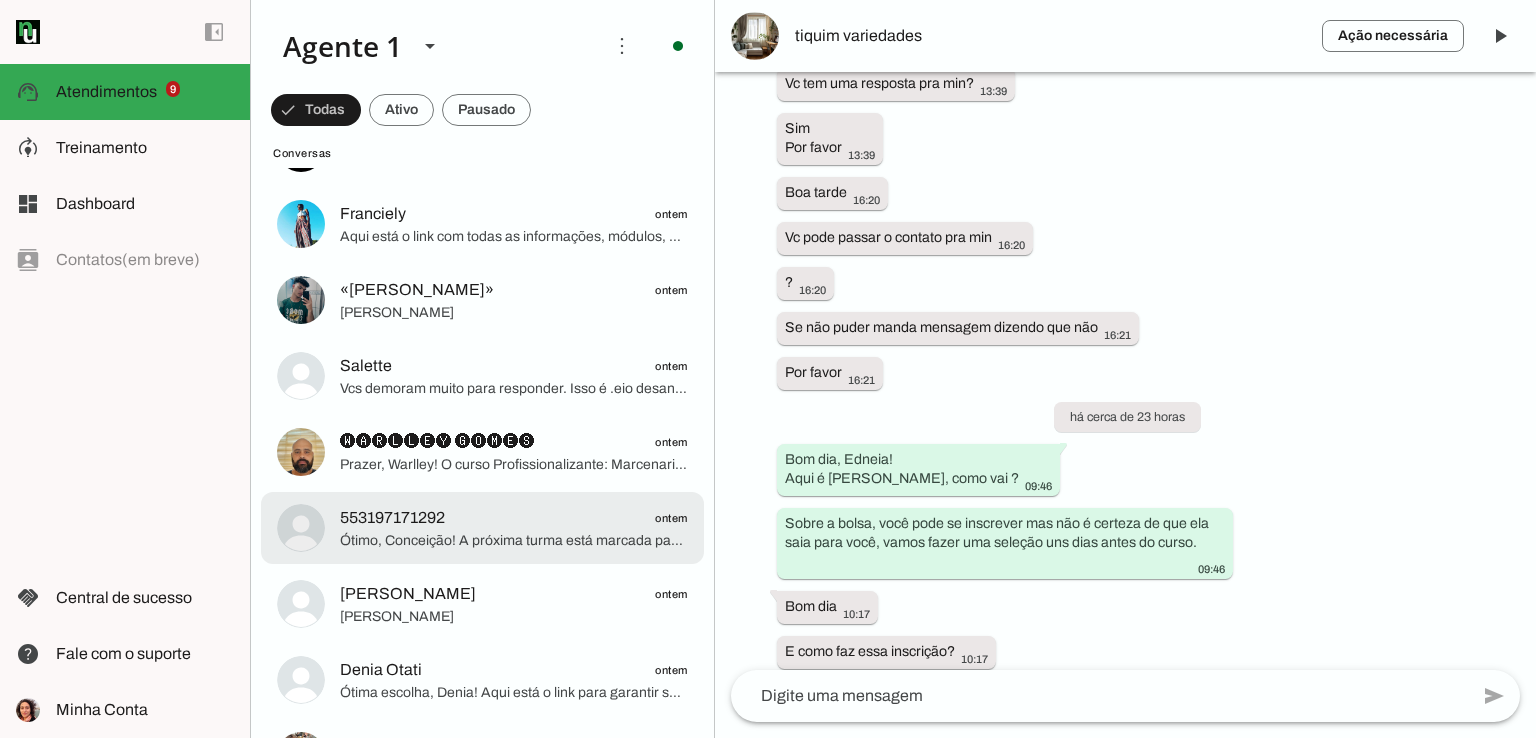 click on "Ótimo, Conceição! A próxima turma está marcada para 24, [DATE] e [DATE]. As aulas às 24 e 25 são das 18h30 às 22h, e no dia 26 das 9h às 18h.
O valor do curso é R$ 540,00. Se quiser garantir sua vaga, posso te encaminhar o link para inscrição. Quer o link?" 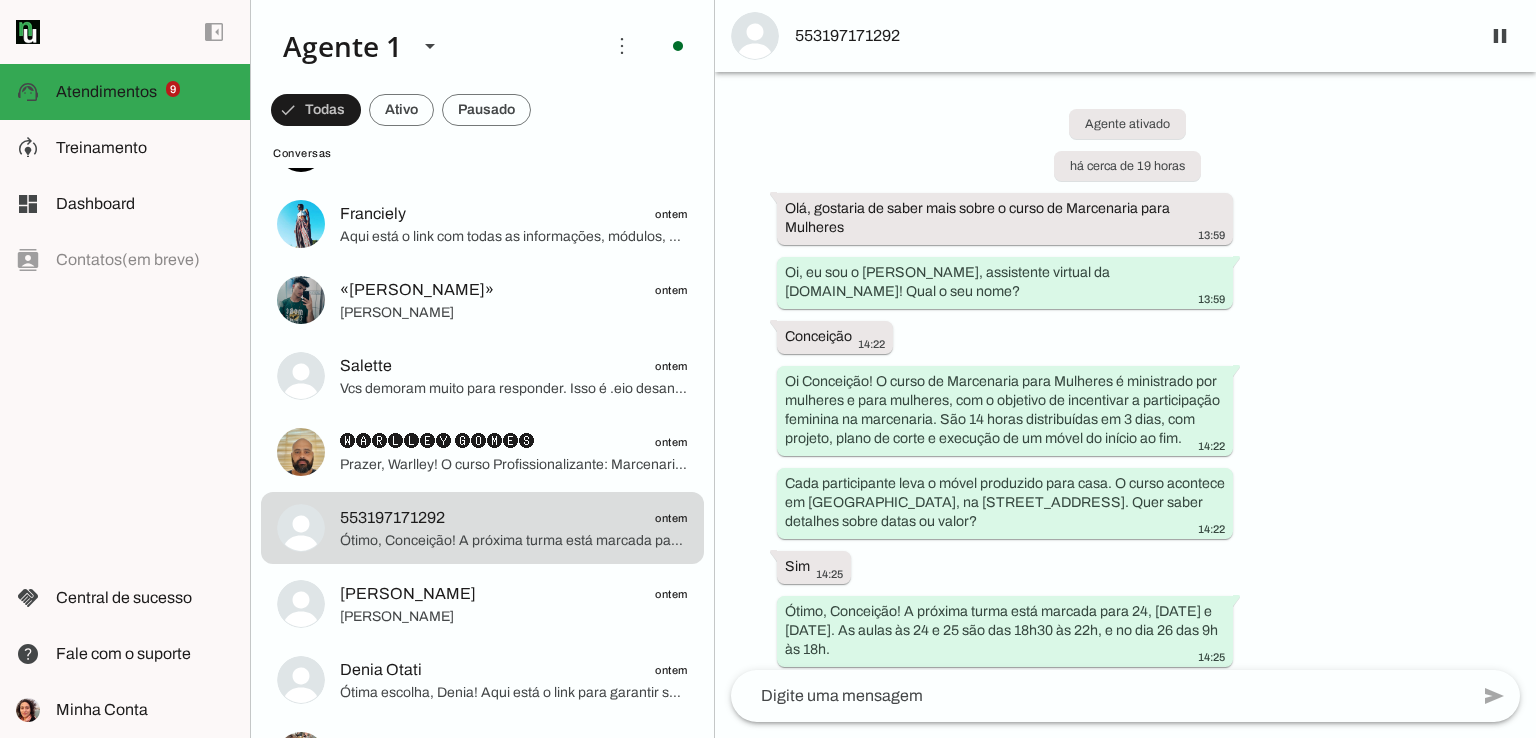 scroll, scrollTop: 107, scrollLeft: 0, axis: vertical 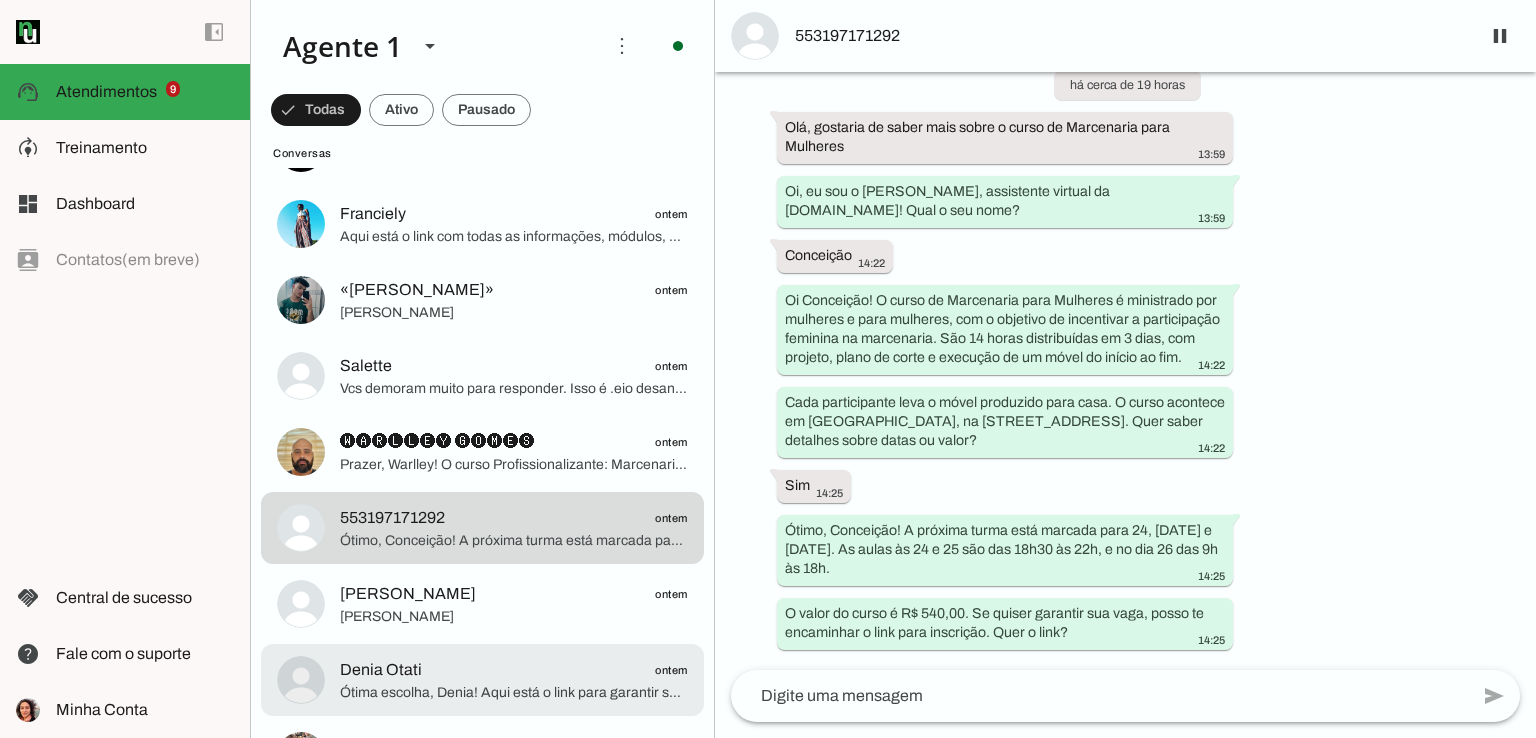click on "Denia Otati
ontem" 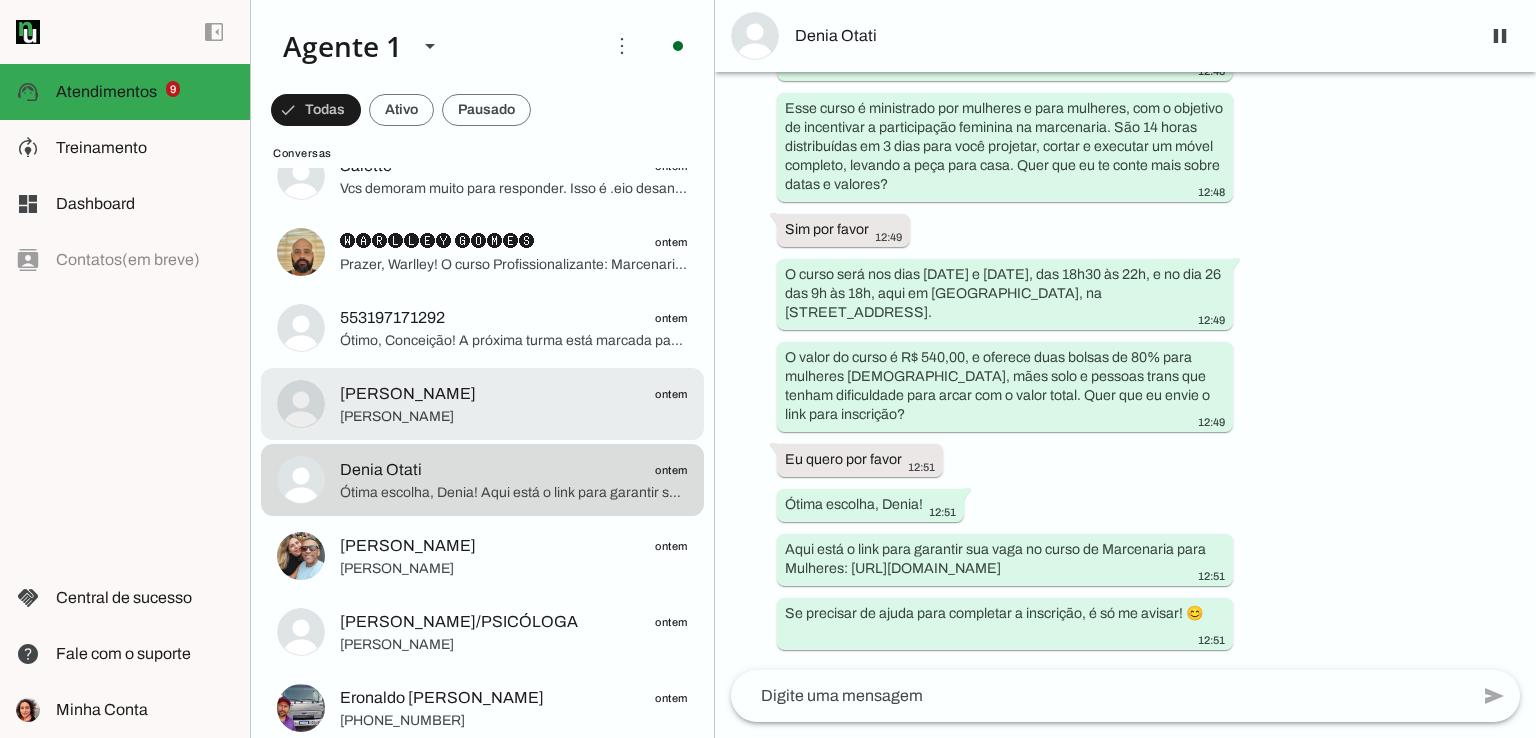 scroll, scrollTop: 0, scrollLeft: 0, axis: both 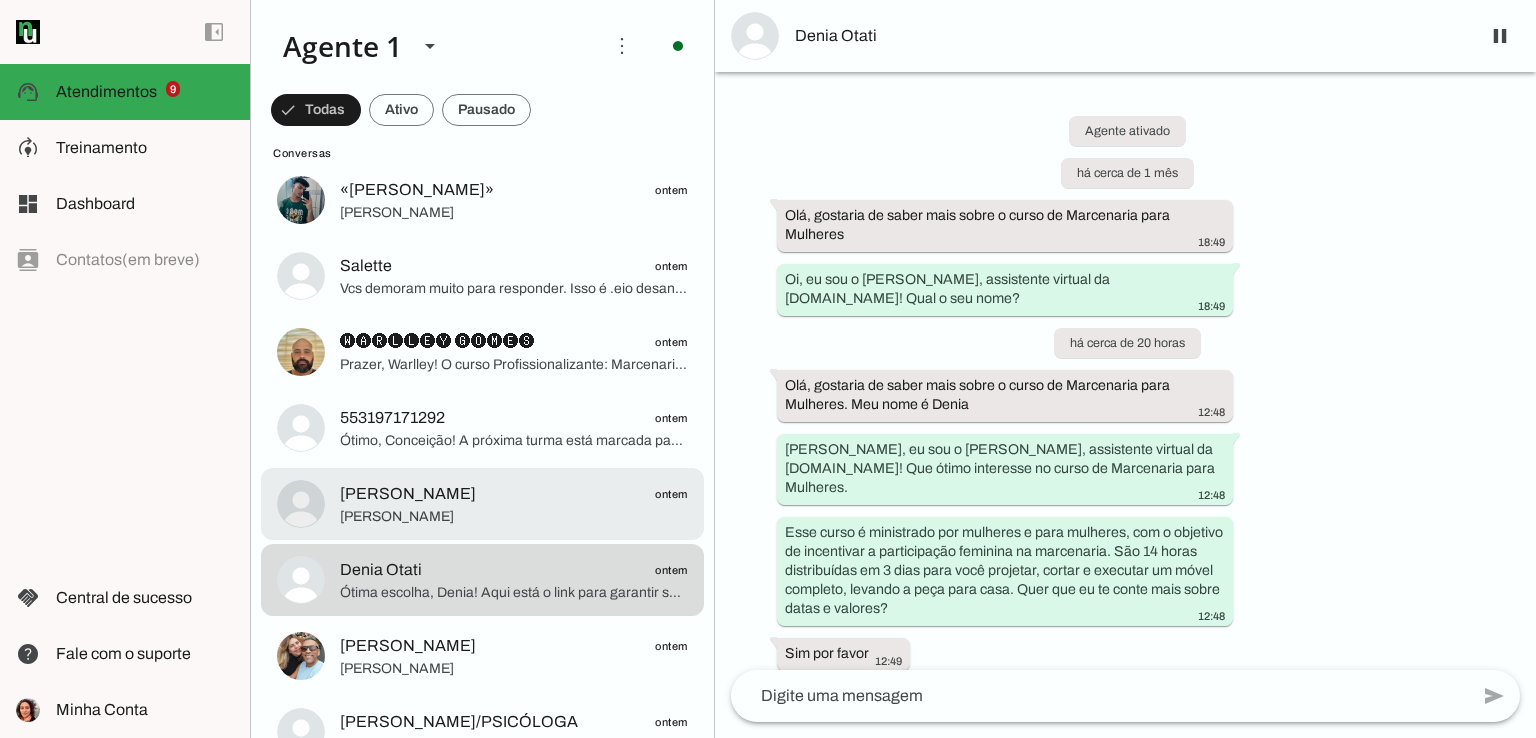 click on "[PERSON_NAME]
ontem
[PERSON_NAME]" at bounding box center (482, -1052) 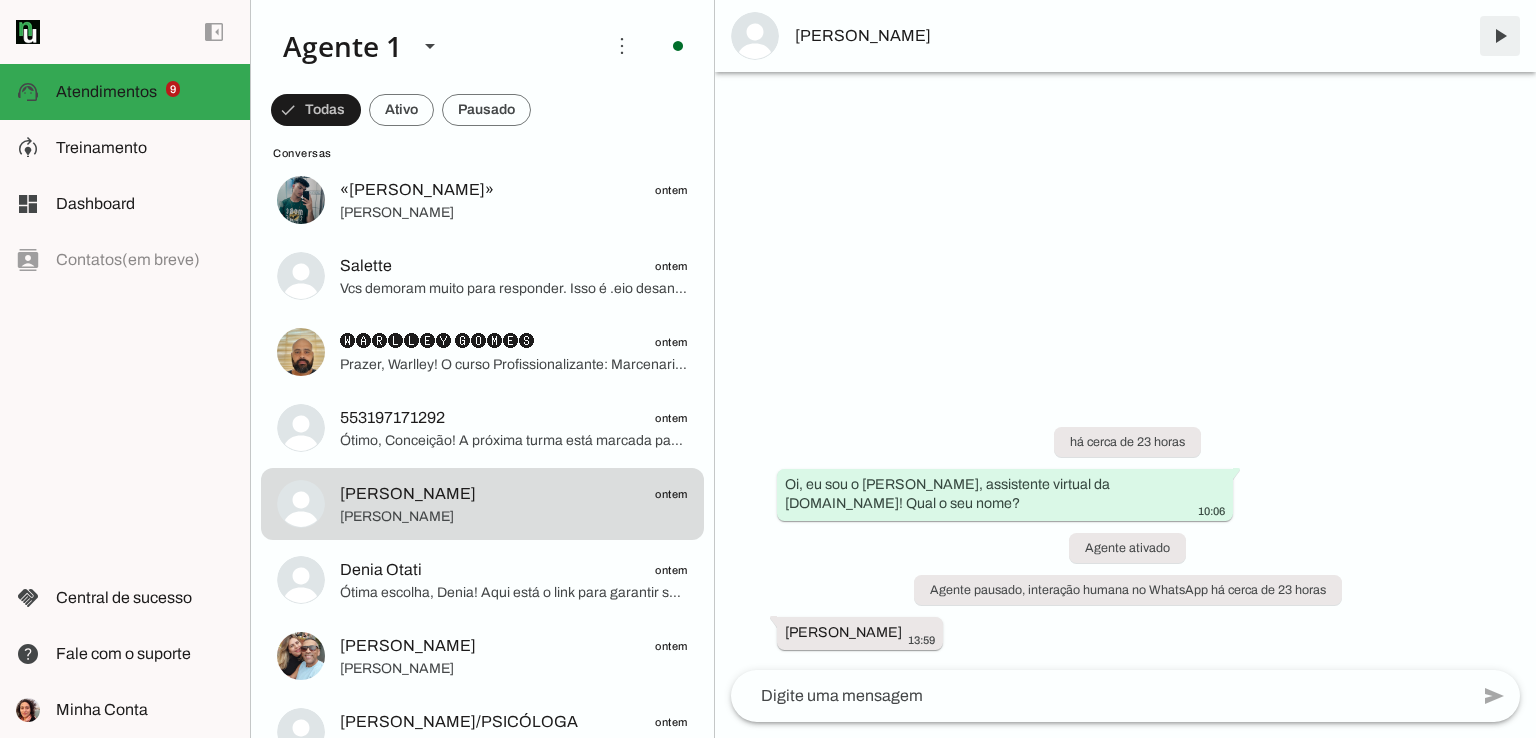 click at bounding box center [1500, 36] 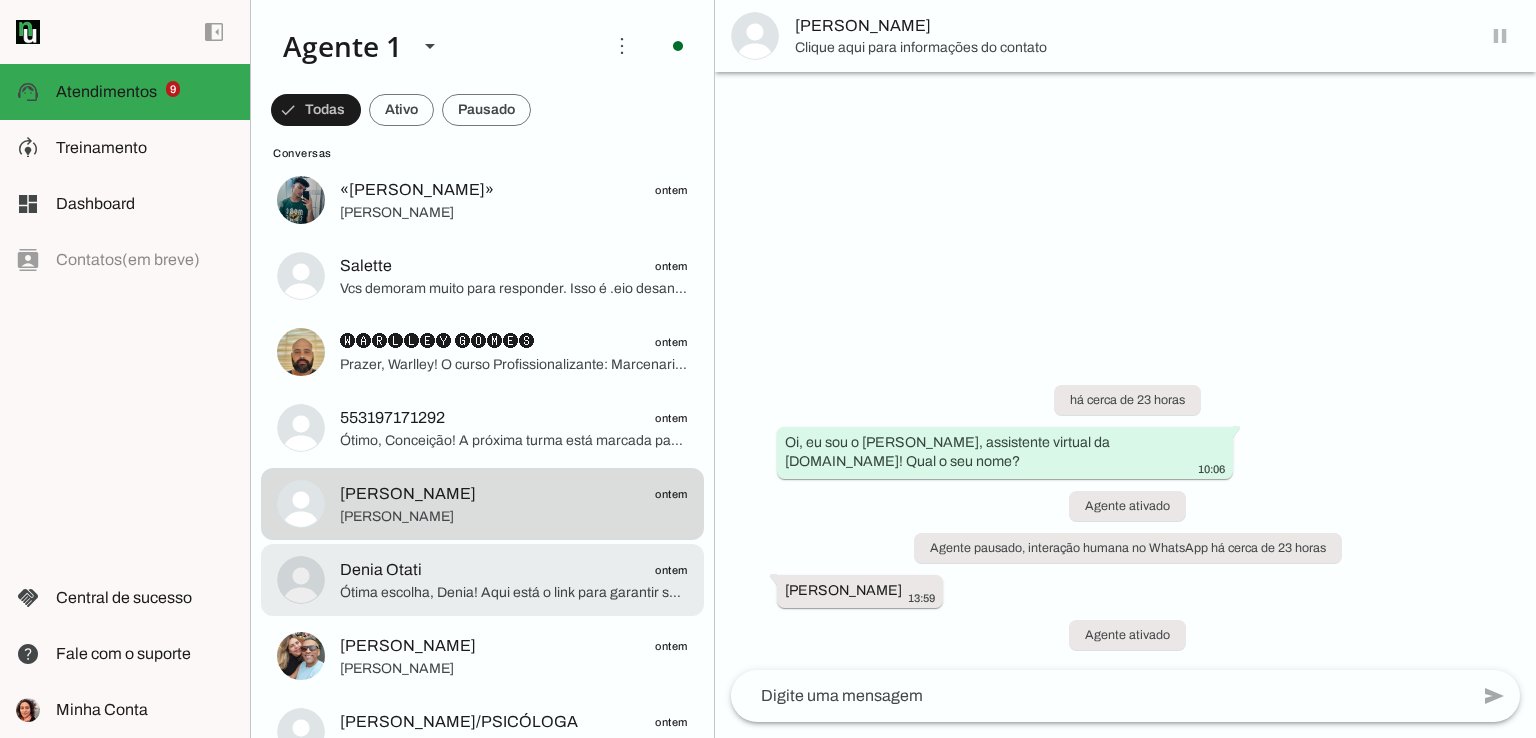 click on "Denia Otati
ontem
Ótima escolha, Denia!
Aqui está o link para garantir sua vaga no curso de Marcenaria para Mulheres: [URL][DOMAIN_NAME]
Se precisar de ajuda para completar a inscrição, é só me avisar! 😊" at bounding box center (482, -976) 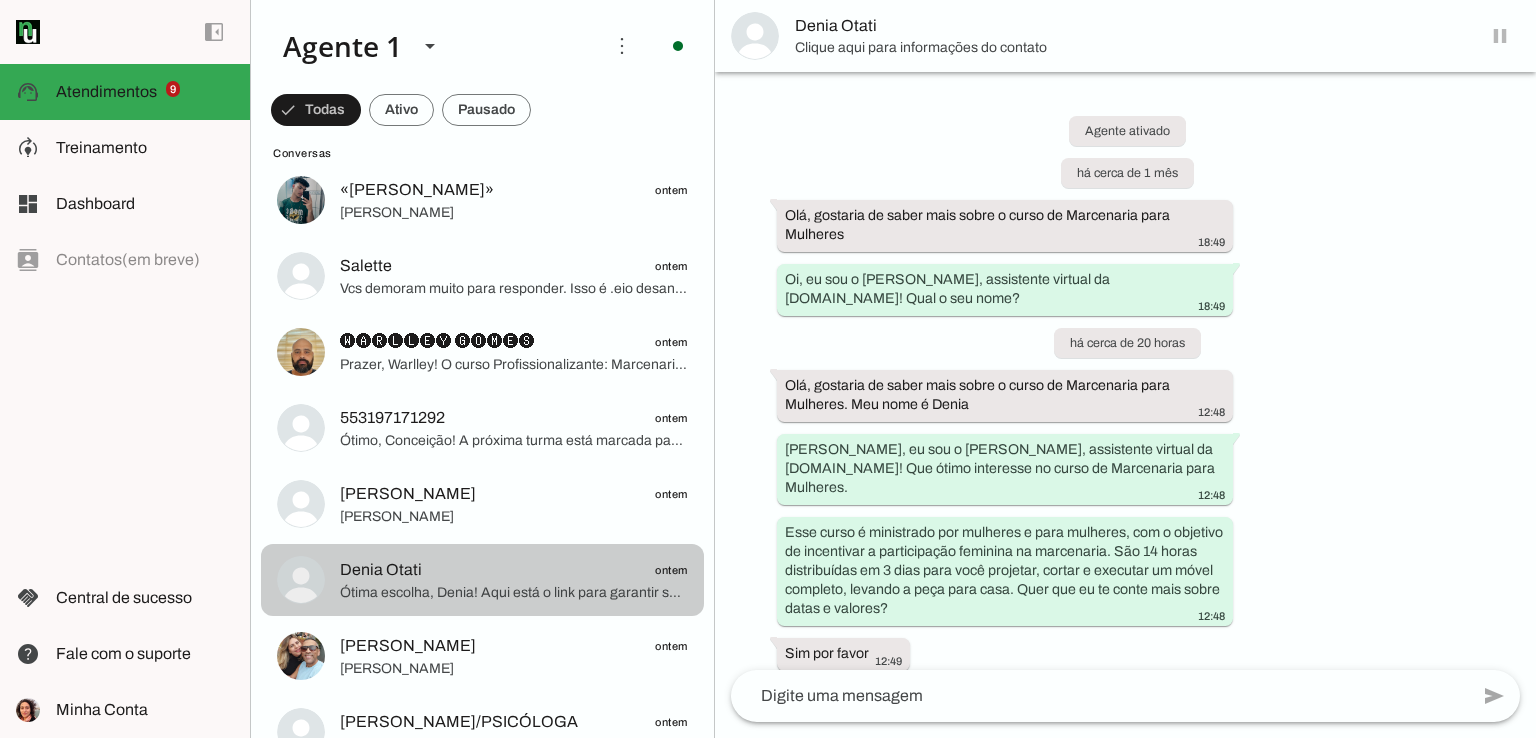 scroll, scrollTop: 424, scrollLeft: 0, axis: vertical 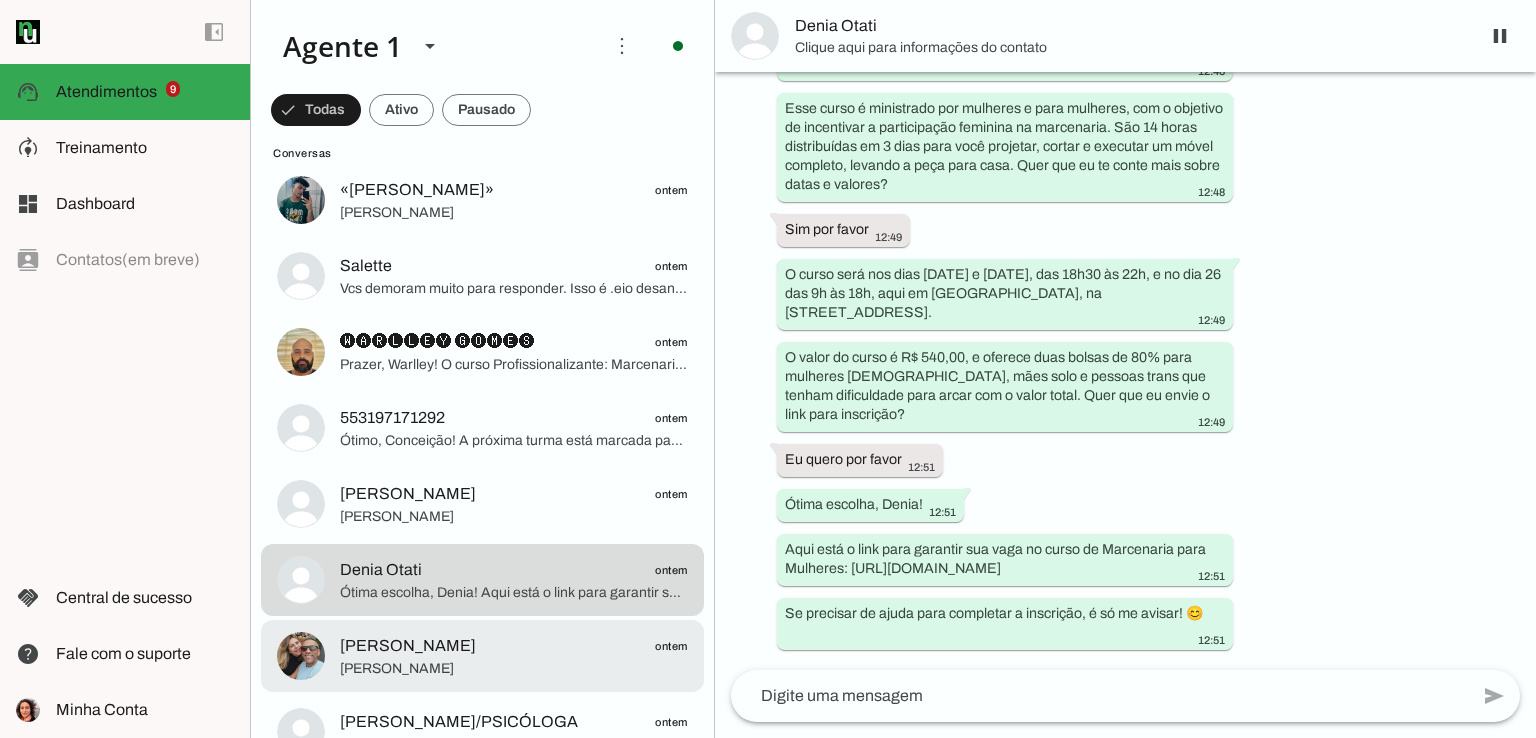 click on "[PERSON_NAME]" 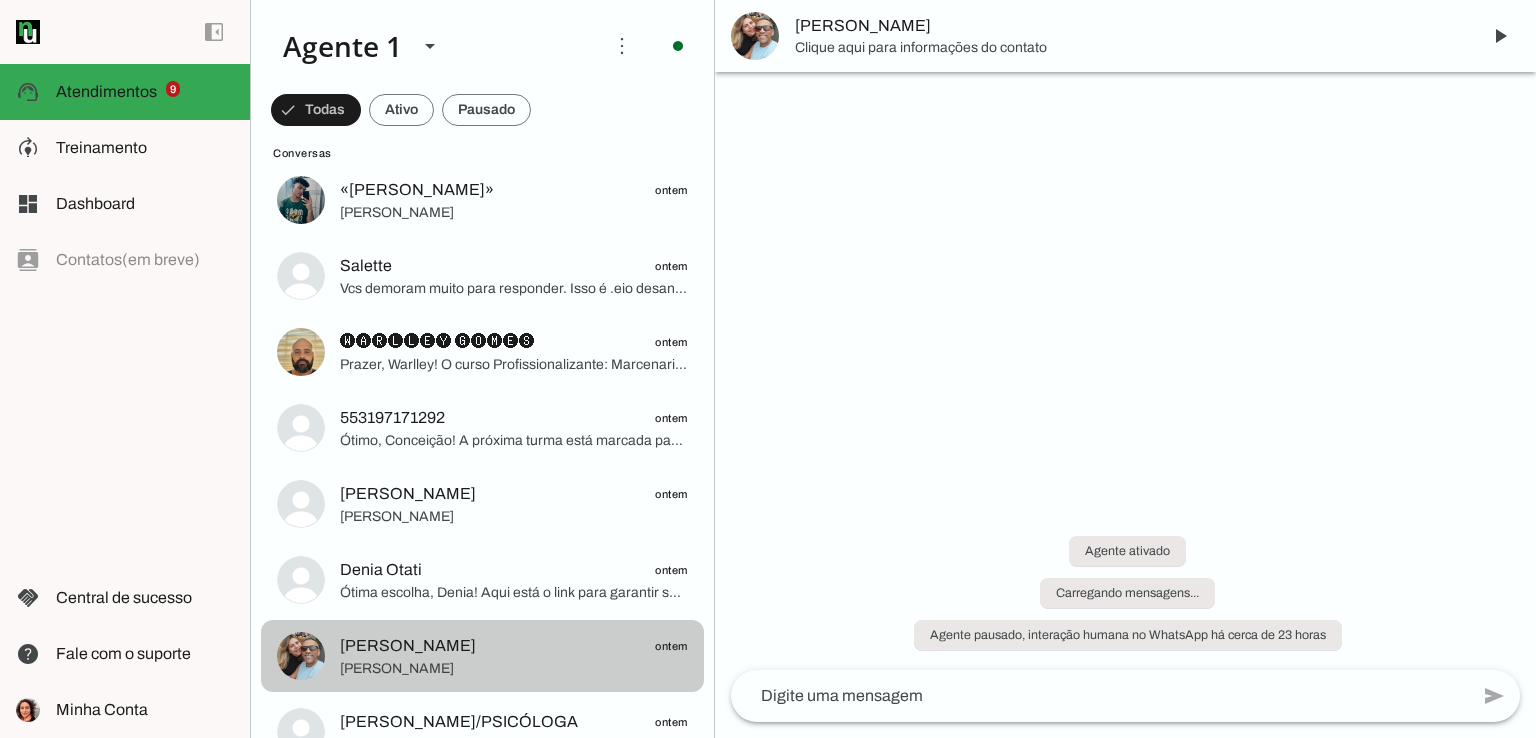 scroll, scrollTop: 0, scrollLeft: 0, axis: both 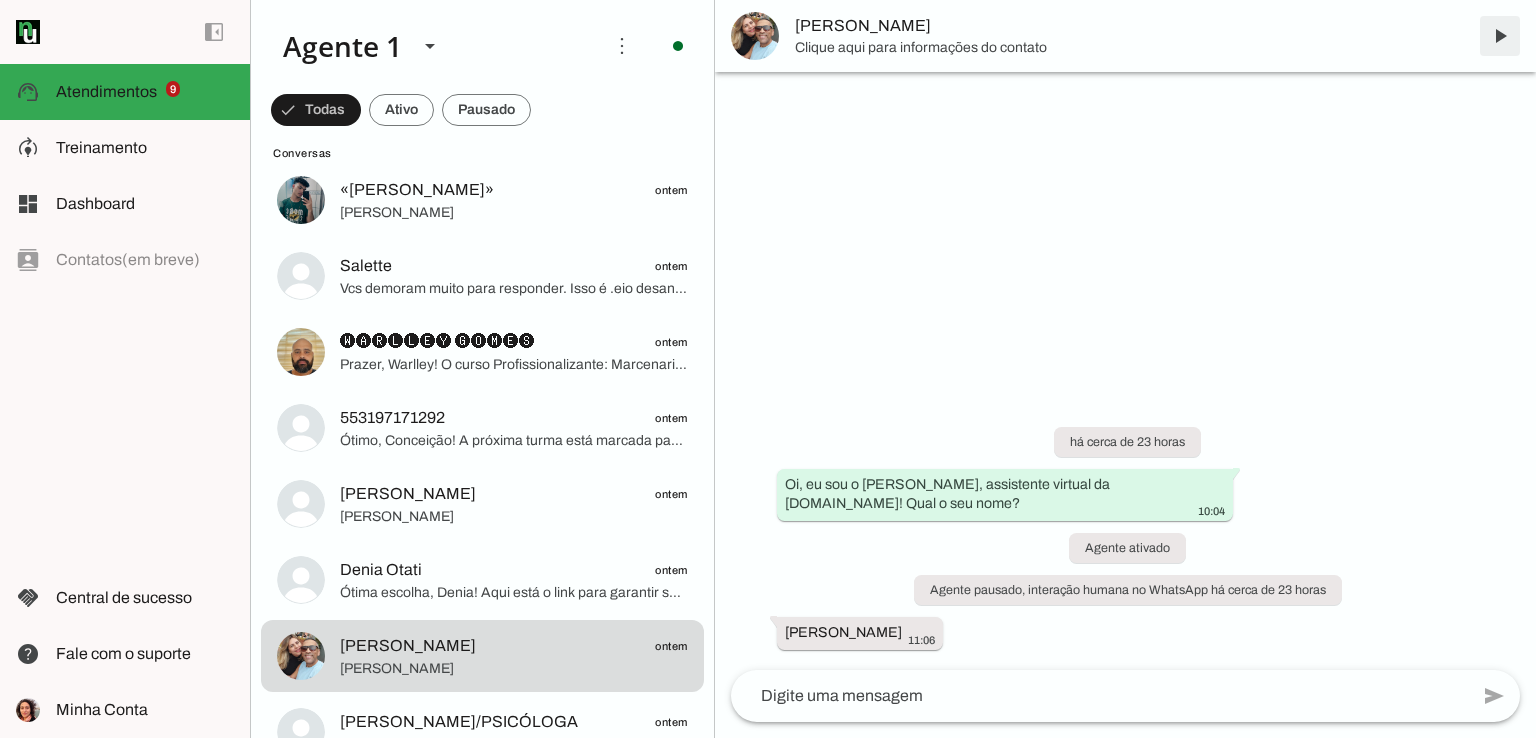 click at bounding box center [1500, 36] 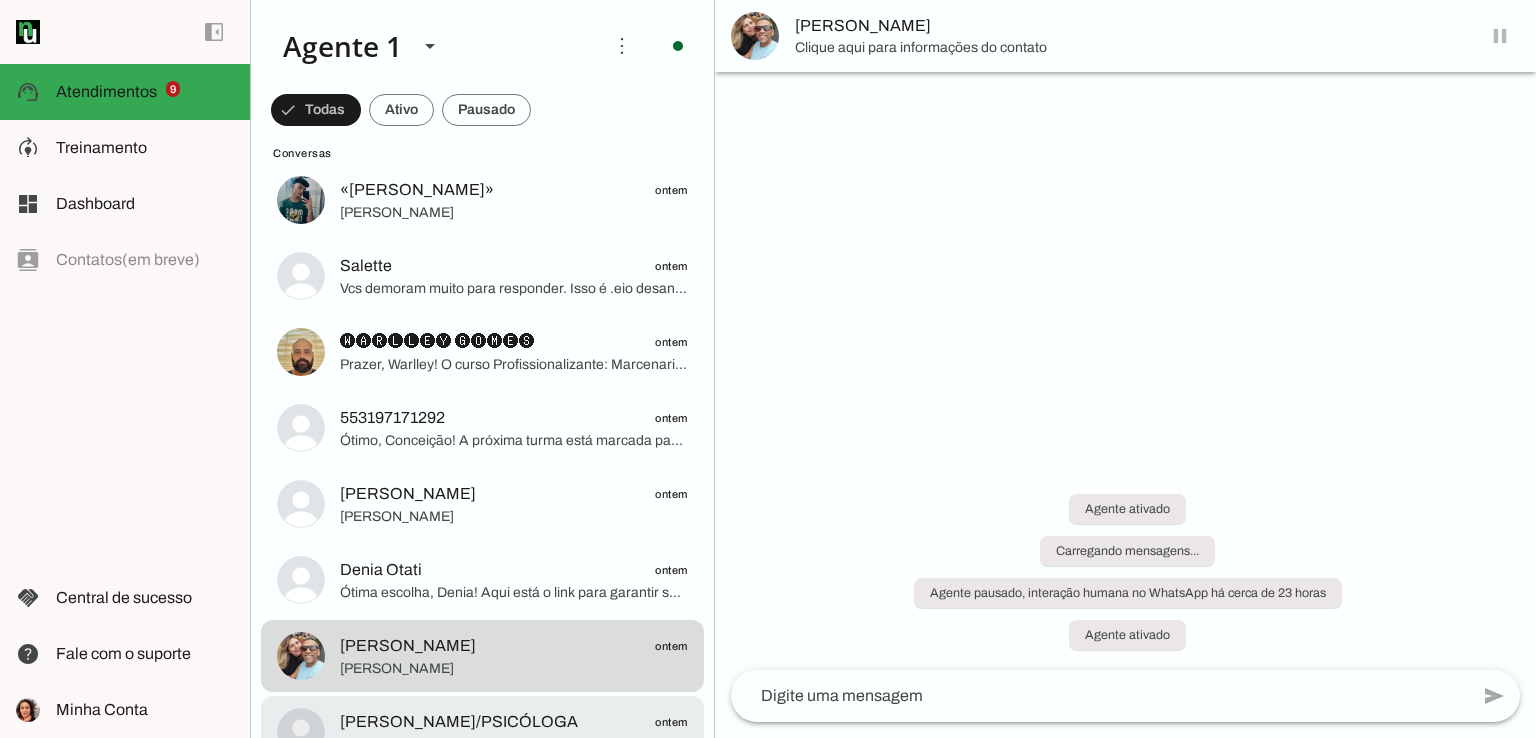 click on "[PERSON_NAME]" 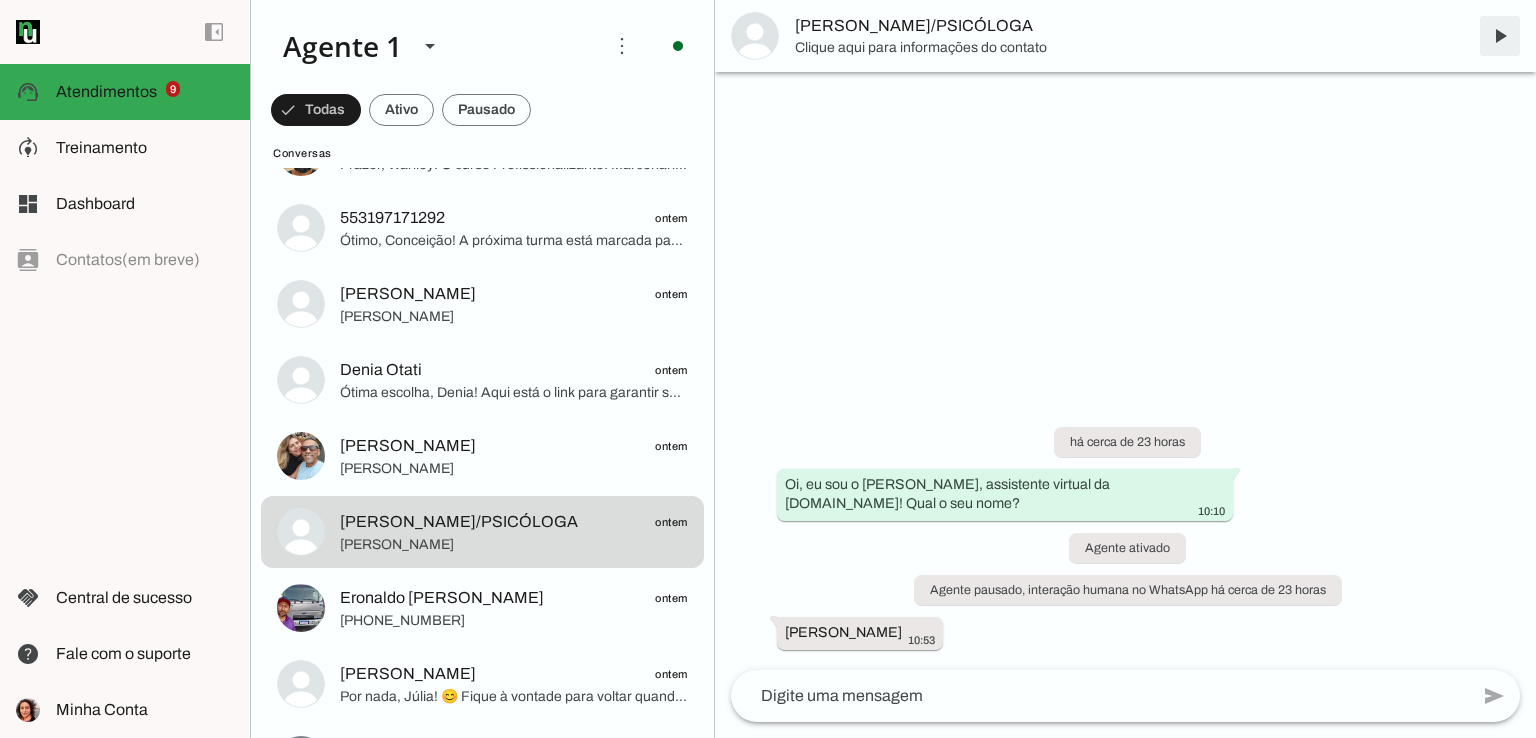 click at bounding box center [1500, 36] 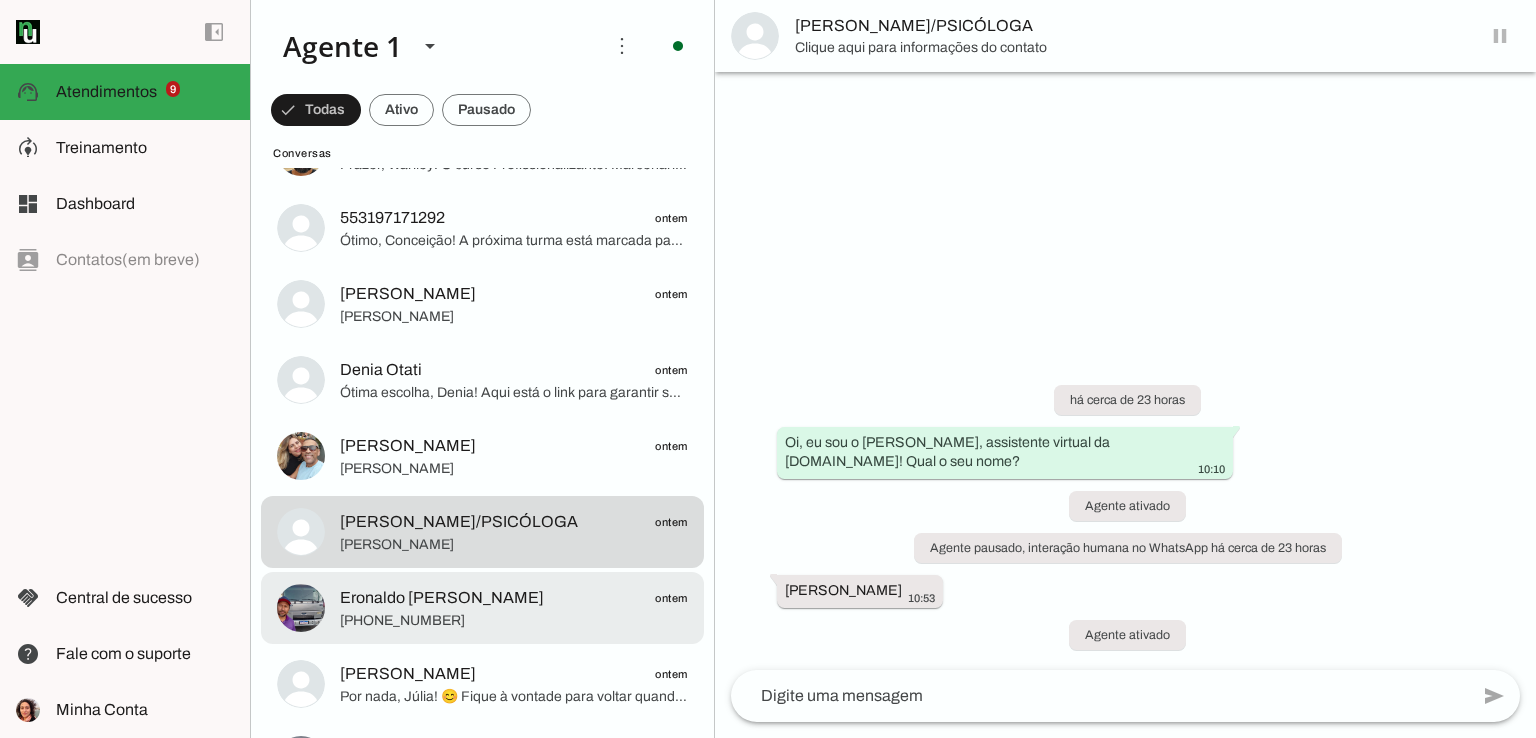 scroll, scrollTop: 1600, scrollLeft: 0, axis: vertical 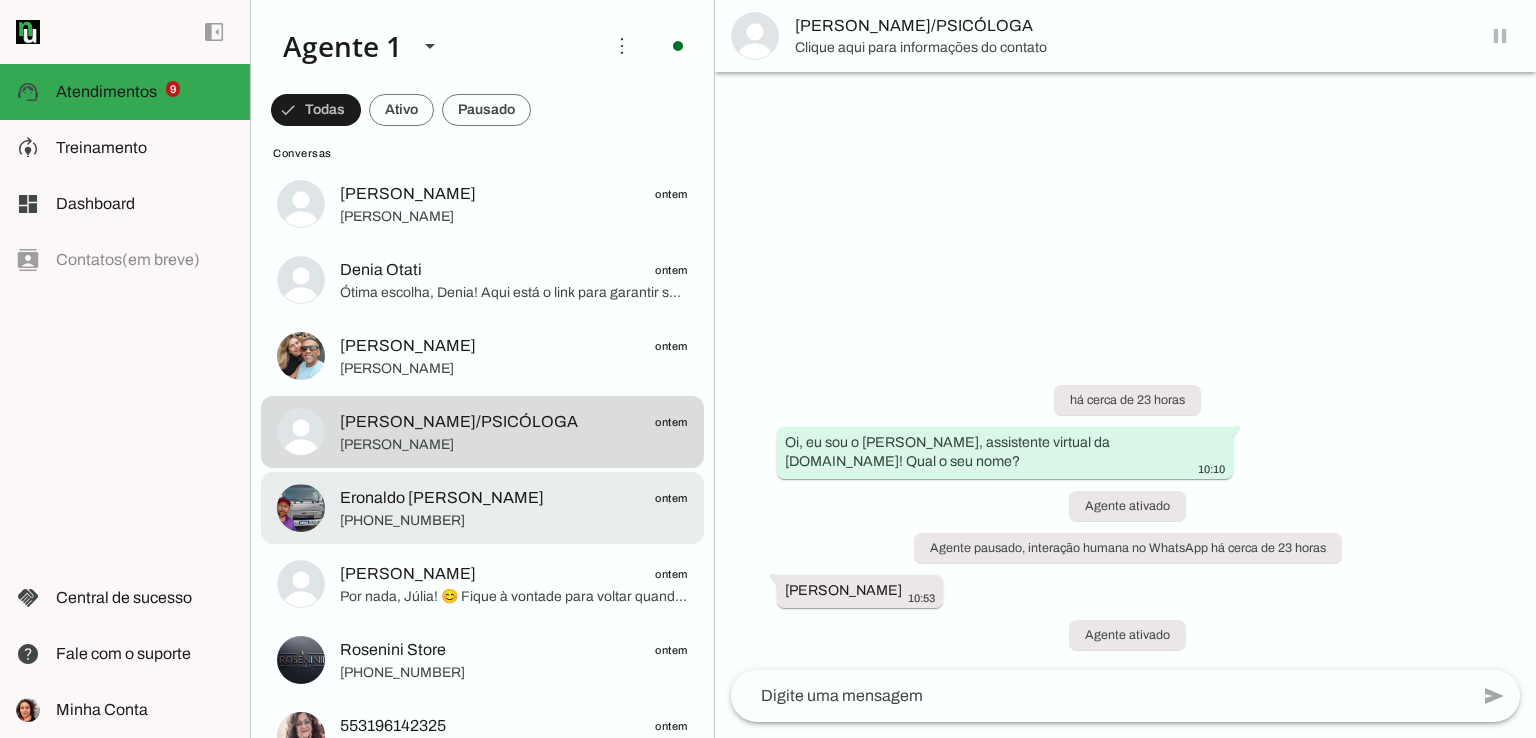 click on "Eronaldo [PERSON_NAME]
ontem" 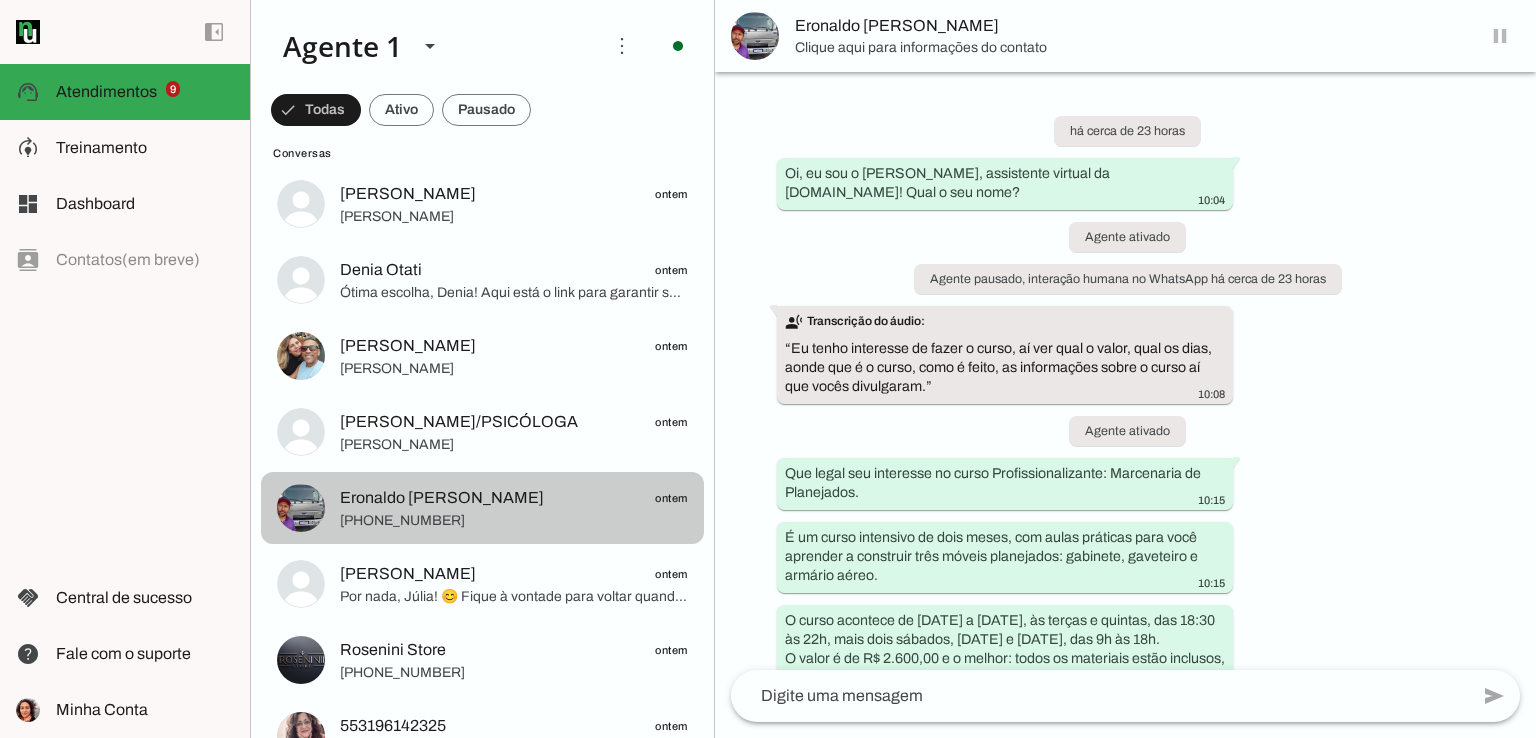 scroll, scrollTop: 473, scrollLeft: 0, axis: vertical 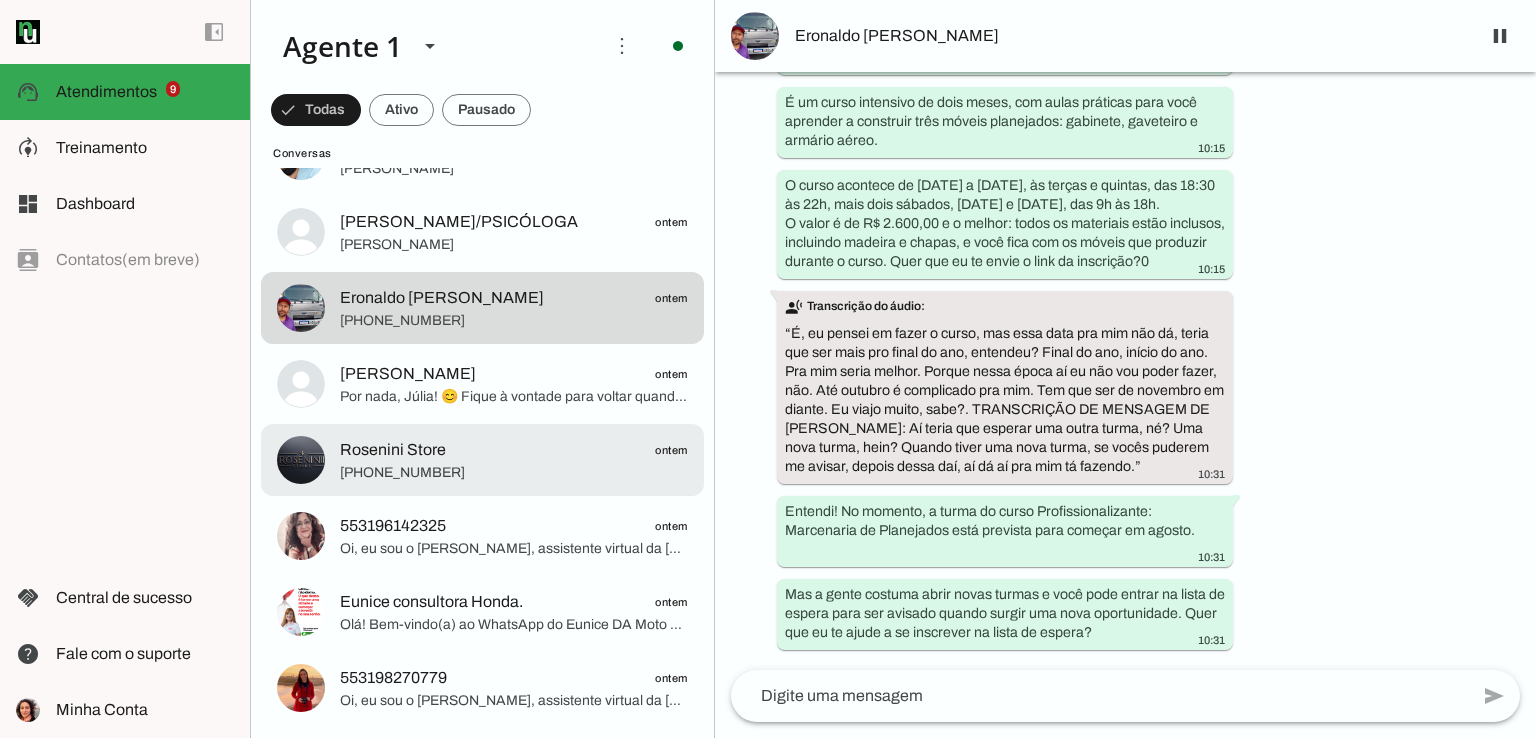 click on "[PHONE_NUMBER]" 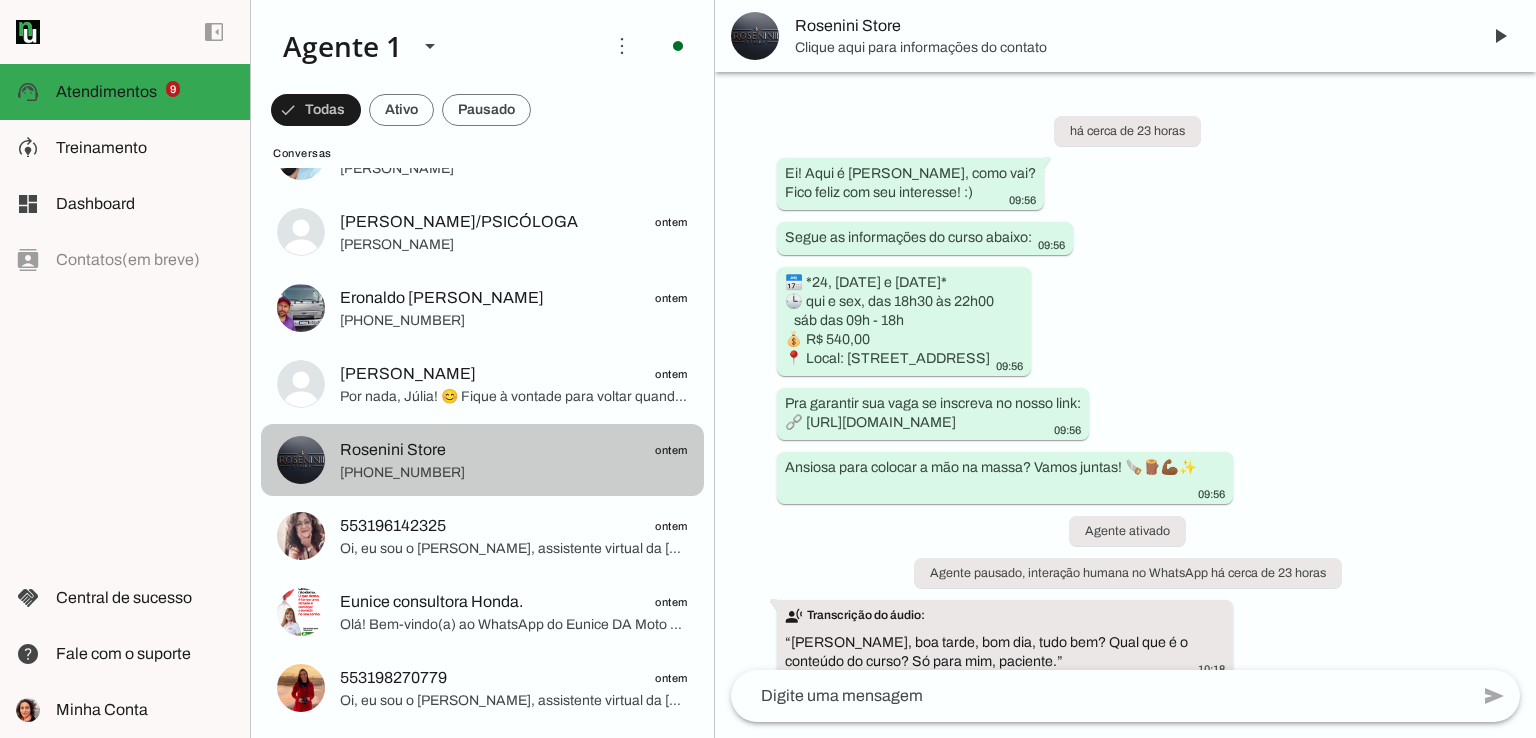 scroll, scrollTop: 29, scrollLeft: 0, axis: vertical 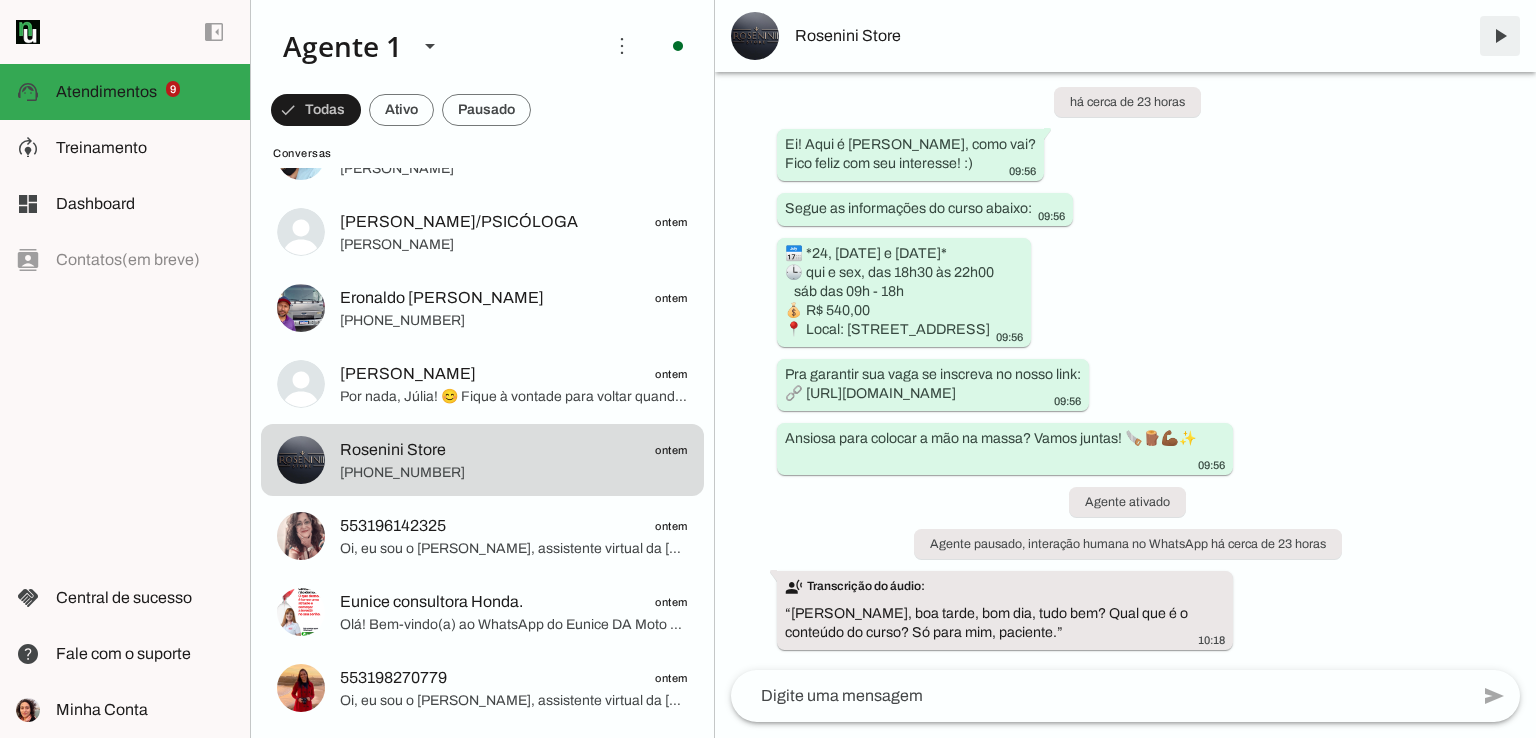 click at bounding box center [1500, 36] 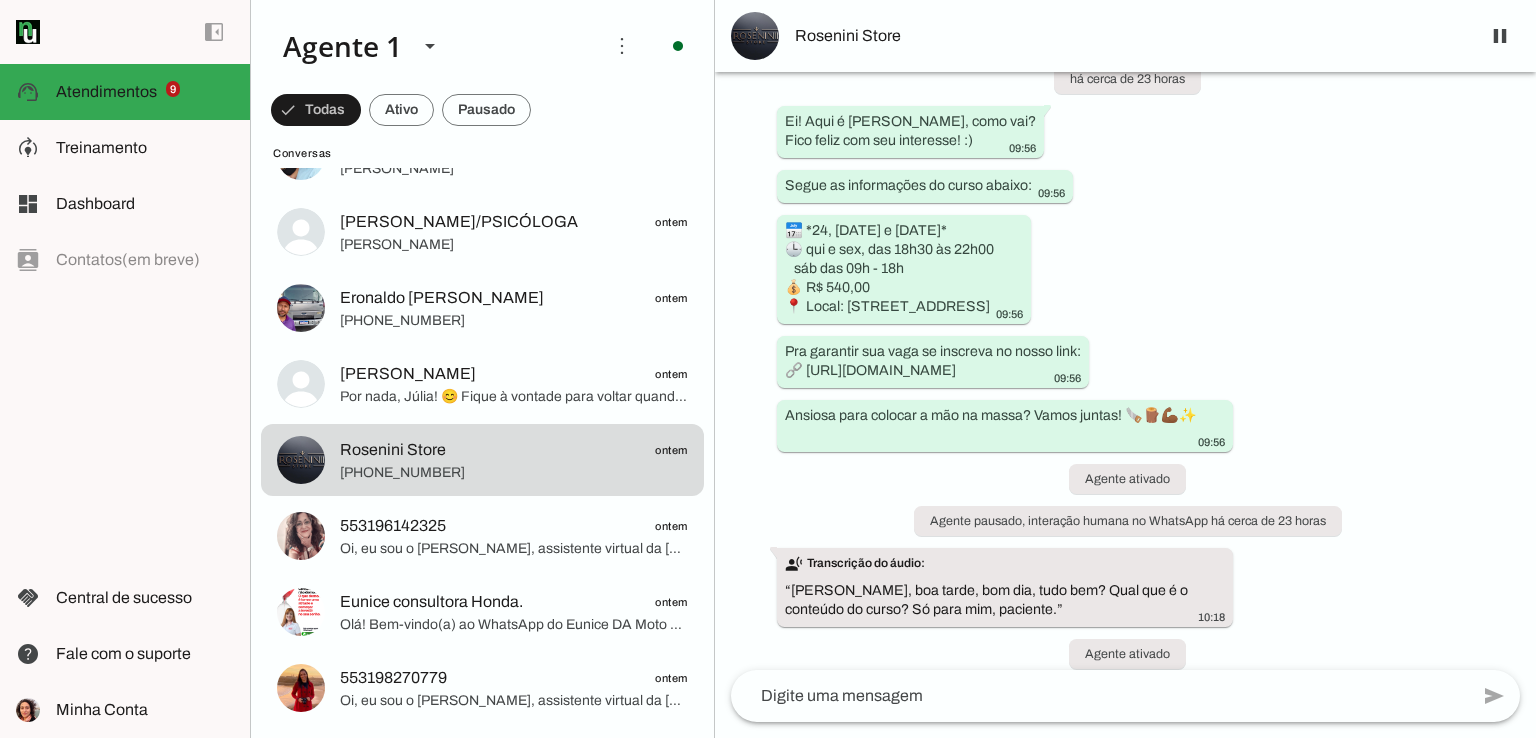 scroll, scrollTop: 71, scrollLeft: 0, axis: vertical 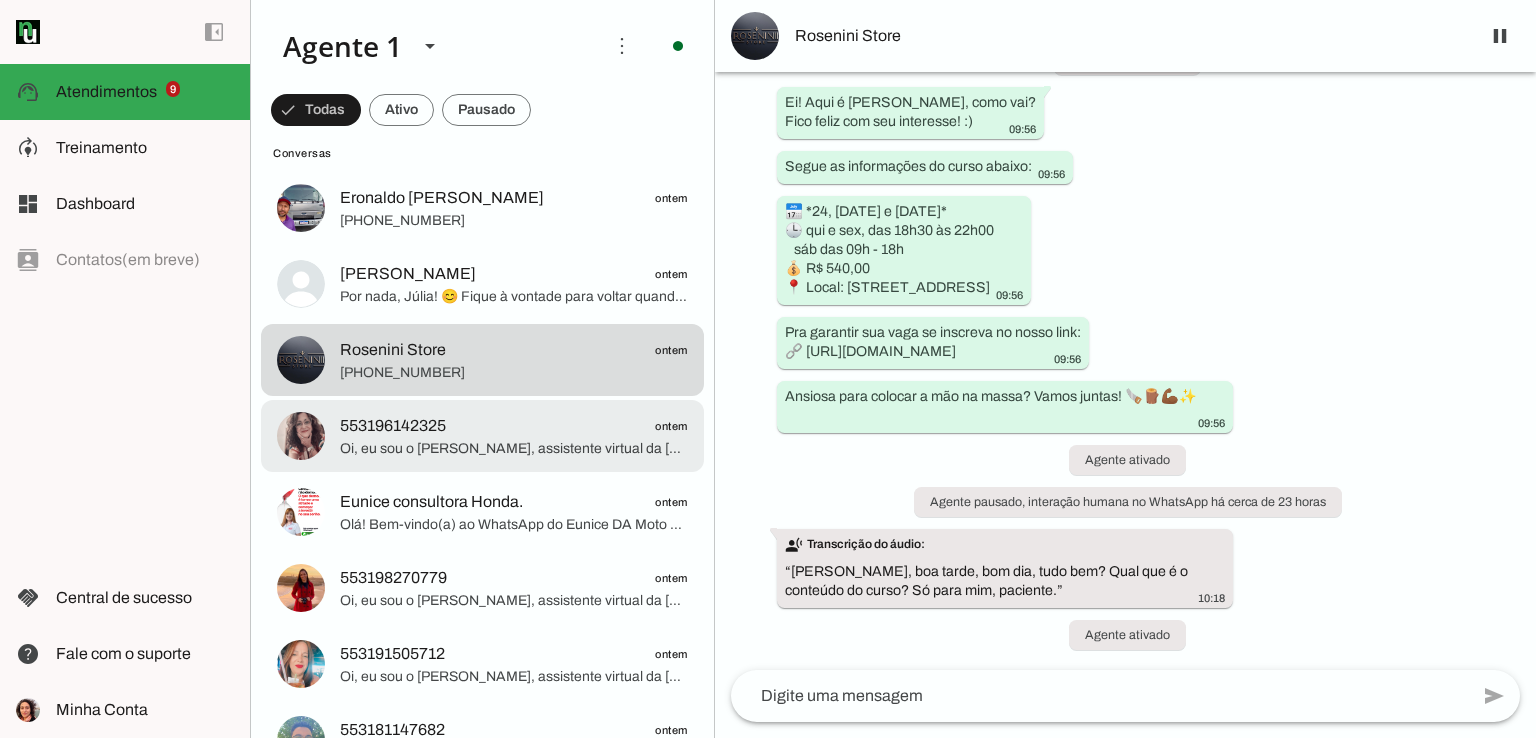click on "Oi, eu sou o [PERSON_NAME], assistente virtual da [DOMAIN_NAME]! Qual o seu nome?" 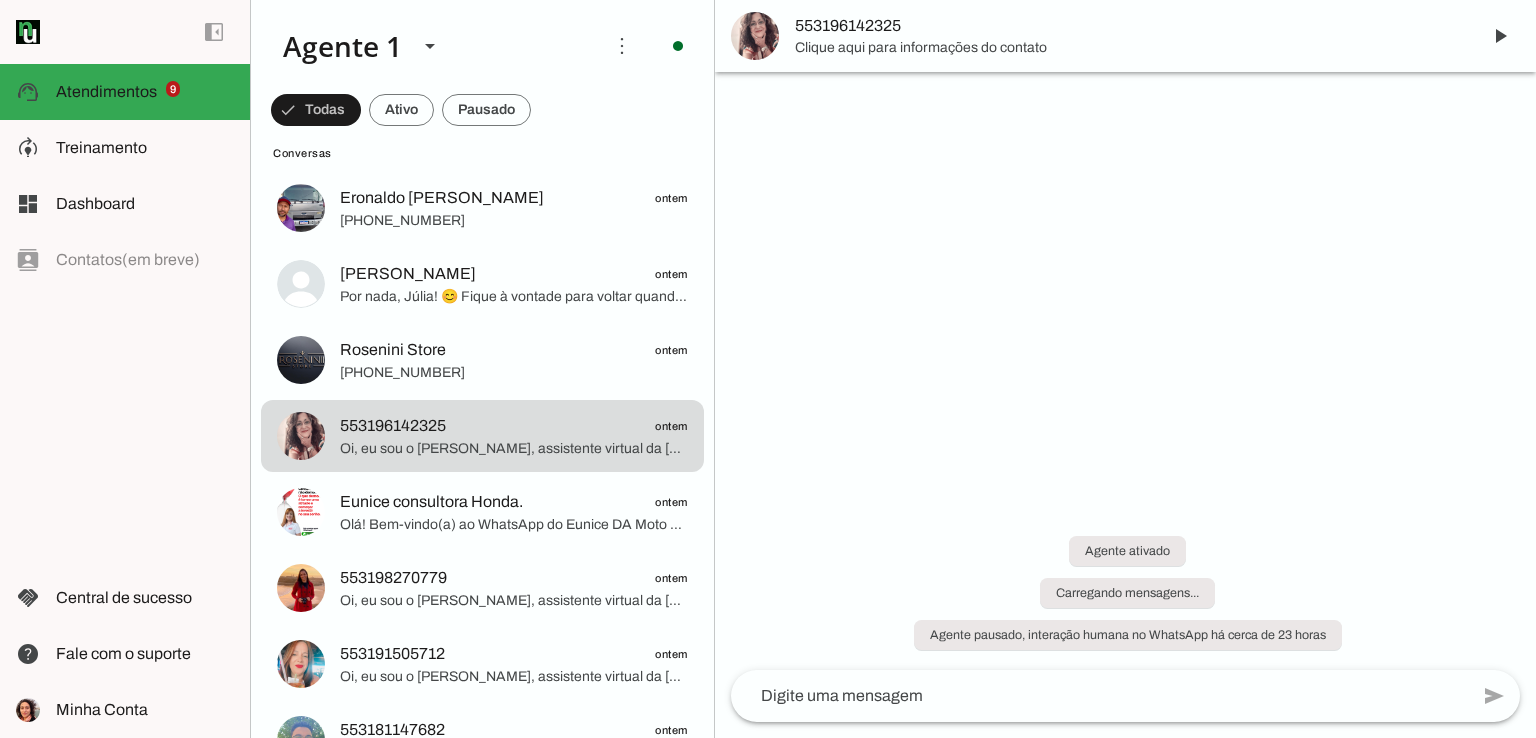 scroll, scrollTop: 0, scrollLeft: 0, axis: both 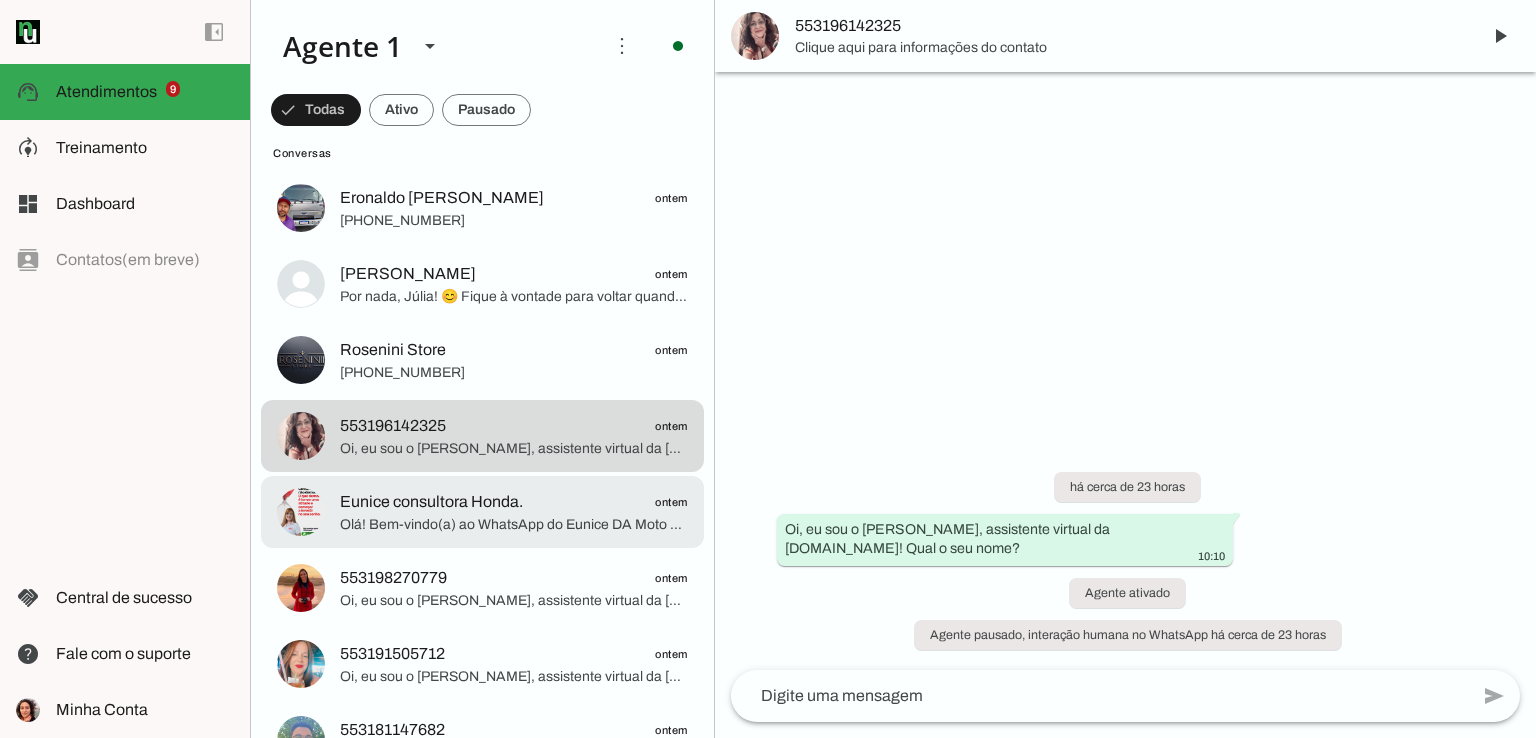 click on "Eunice consultora Honda." 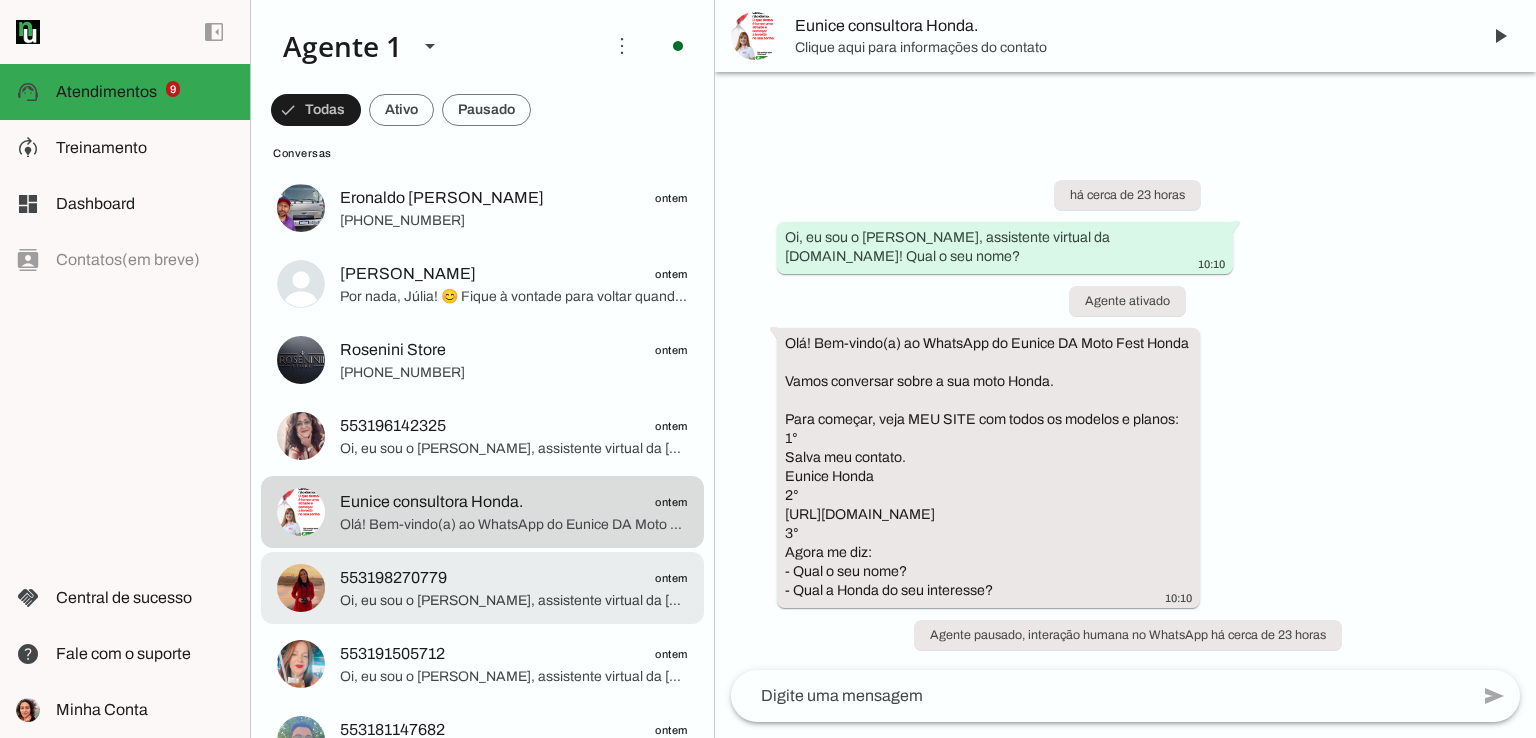 click on "553198270779
ontem
Oi, eu sou o [PERSON_NAME], assistente virtual da [DOMAIN_NAME]! Qual o seu nome?" at bounding box center (482, -1120) 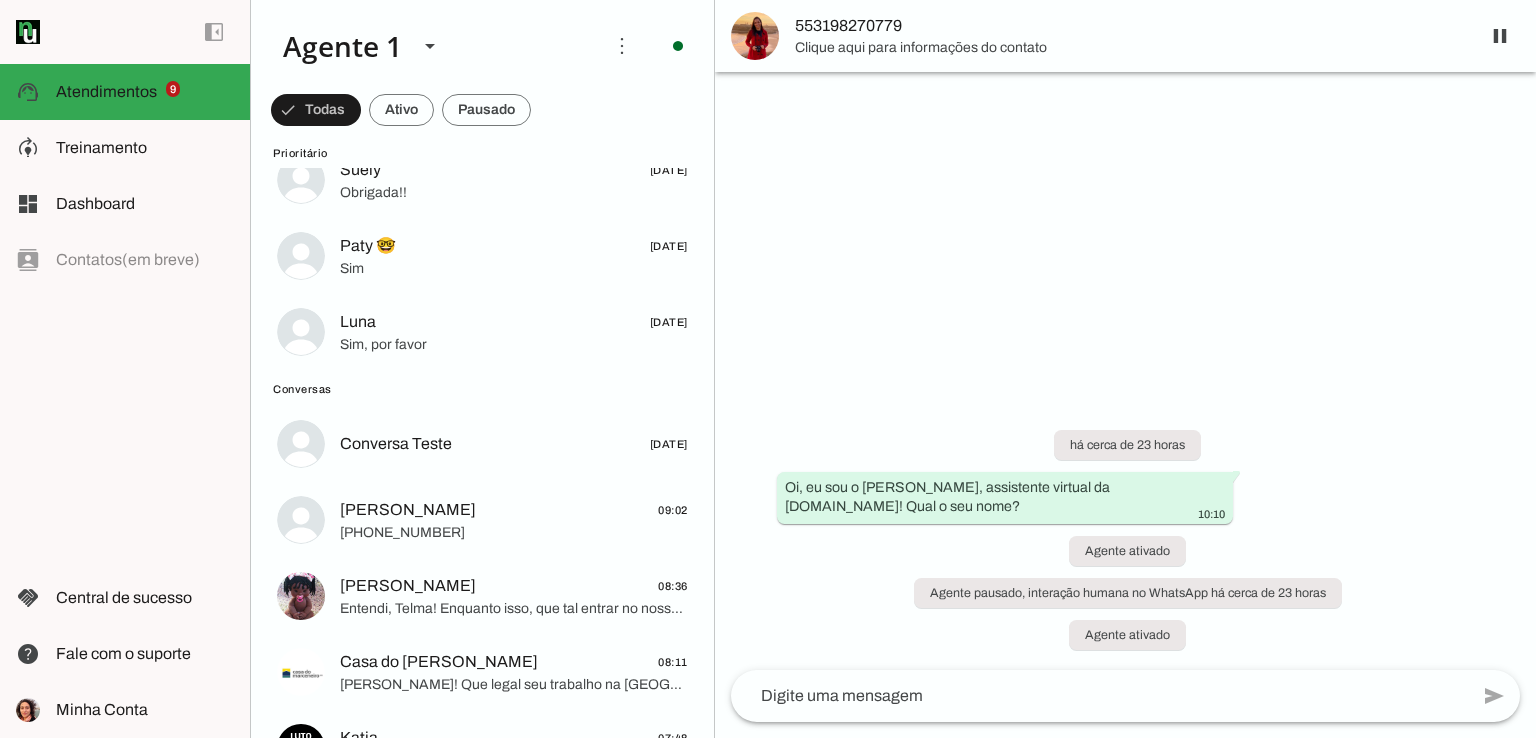 scroll, scrollTop: 0, scrollLeft: 0, axis: both 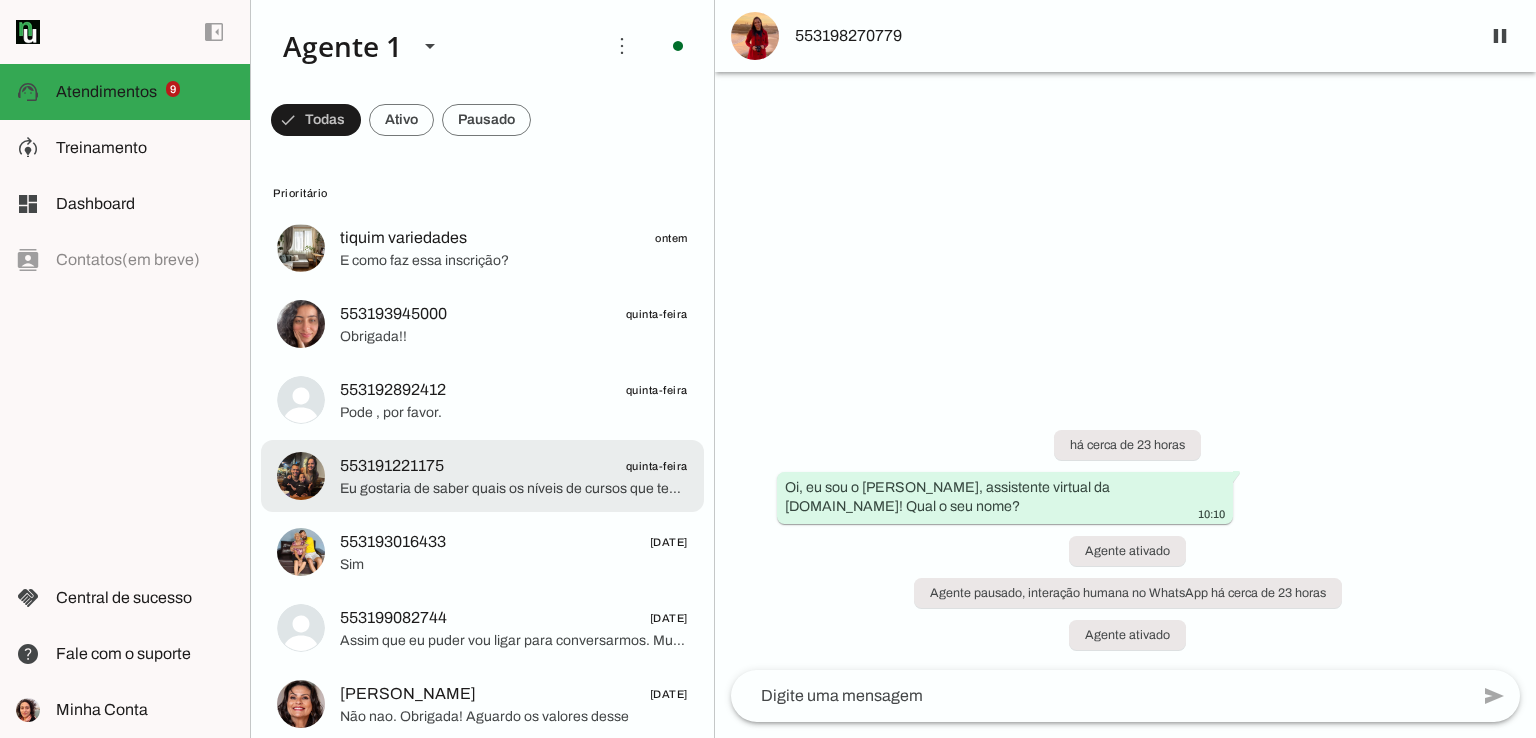 click on "553191221175
quinta-feira
Eu gostaria de saber quais os níveis de cursos que tem.
Tenho conhecimento básico em móveis planejados e gostaria de aprofundar.
Vocês tem alguma modalidade nesse sentido ?" at bounding box center (482, 248) 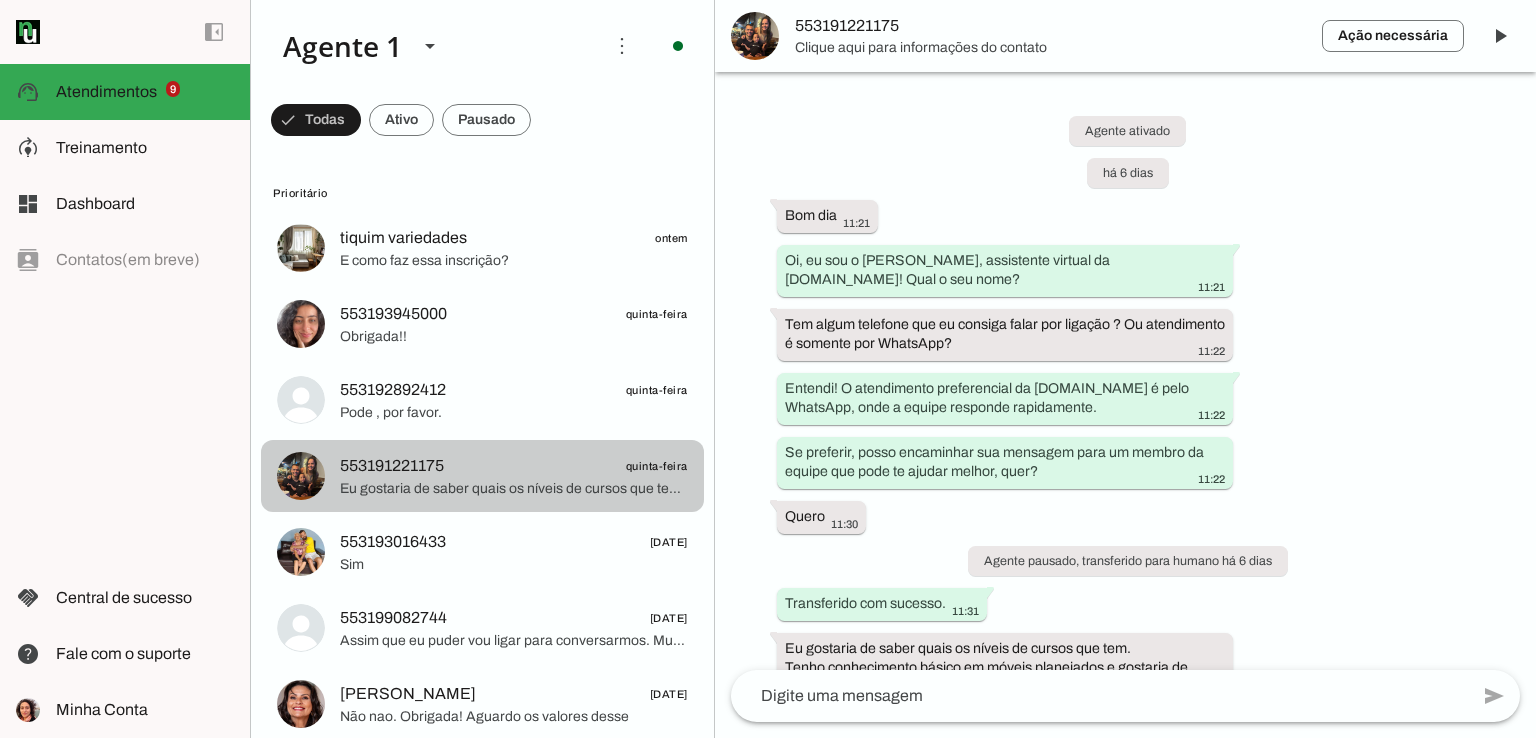 scroll, scrollTop: 73, scrollLeft: 0, axis: vertical 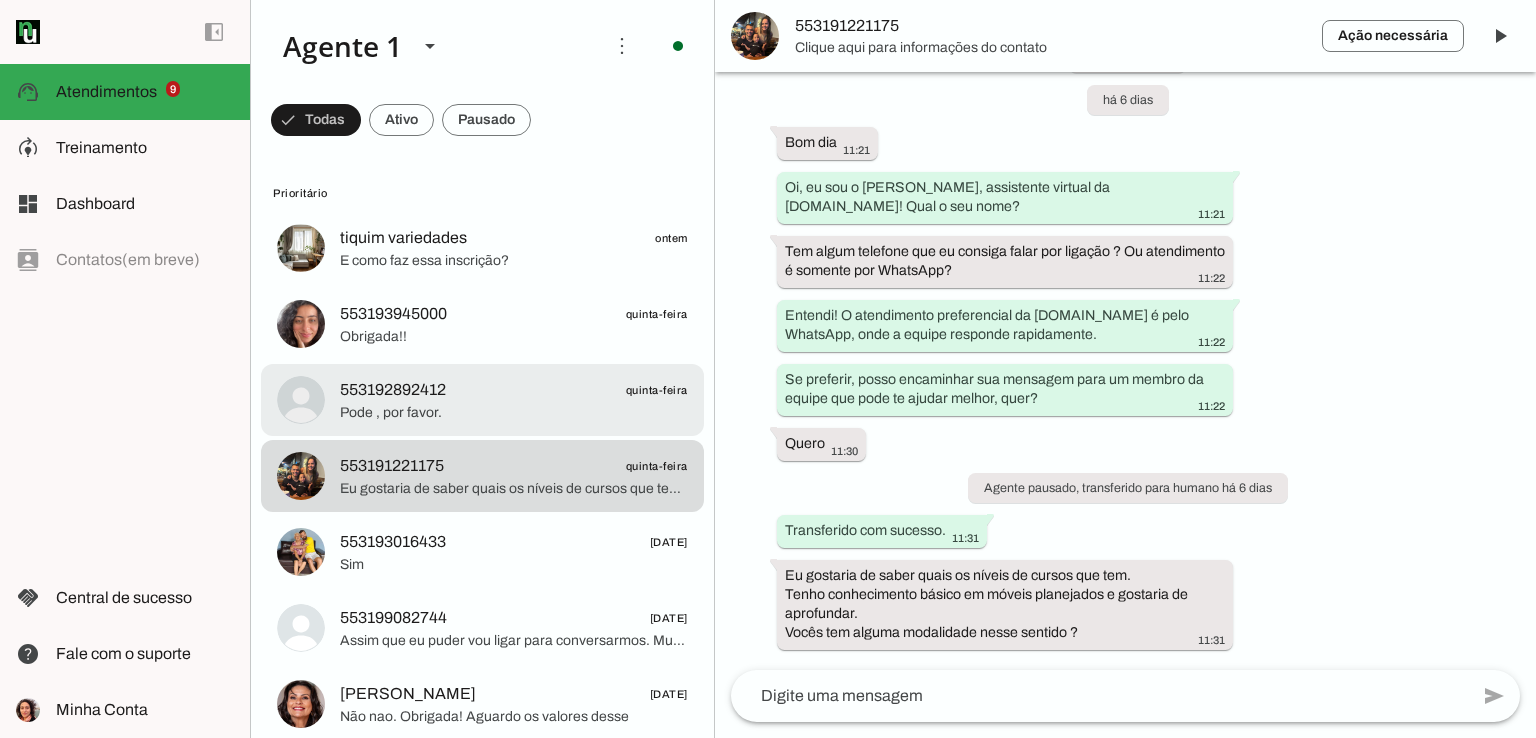 click on "Pode , por favor." 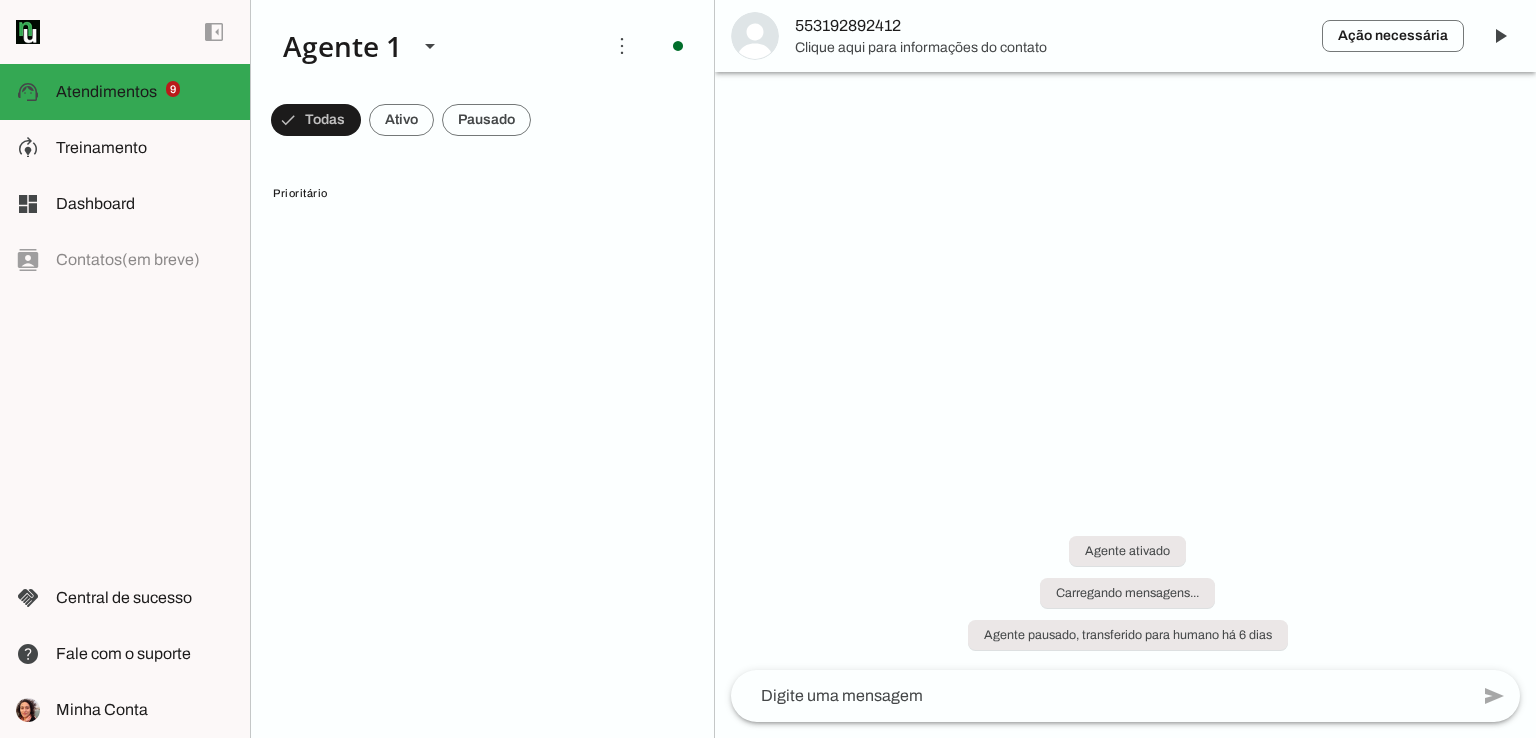 scroll, scrollTop: 0, scrollLeft: 0, axis: both 